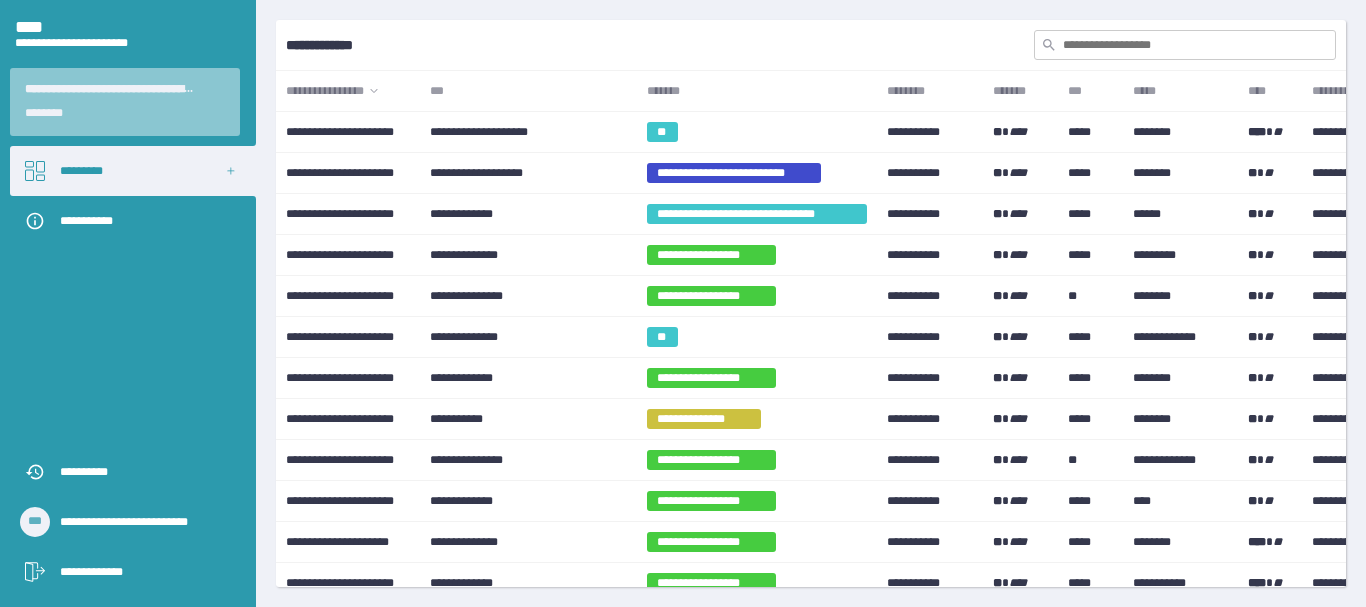 scroll, scrollTop: 0, scrollLeft: 0, axis: both 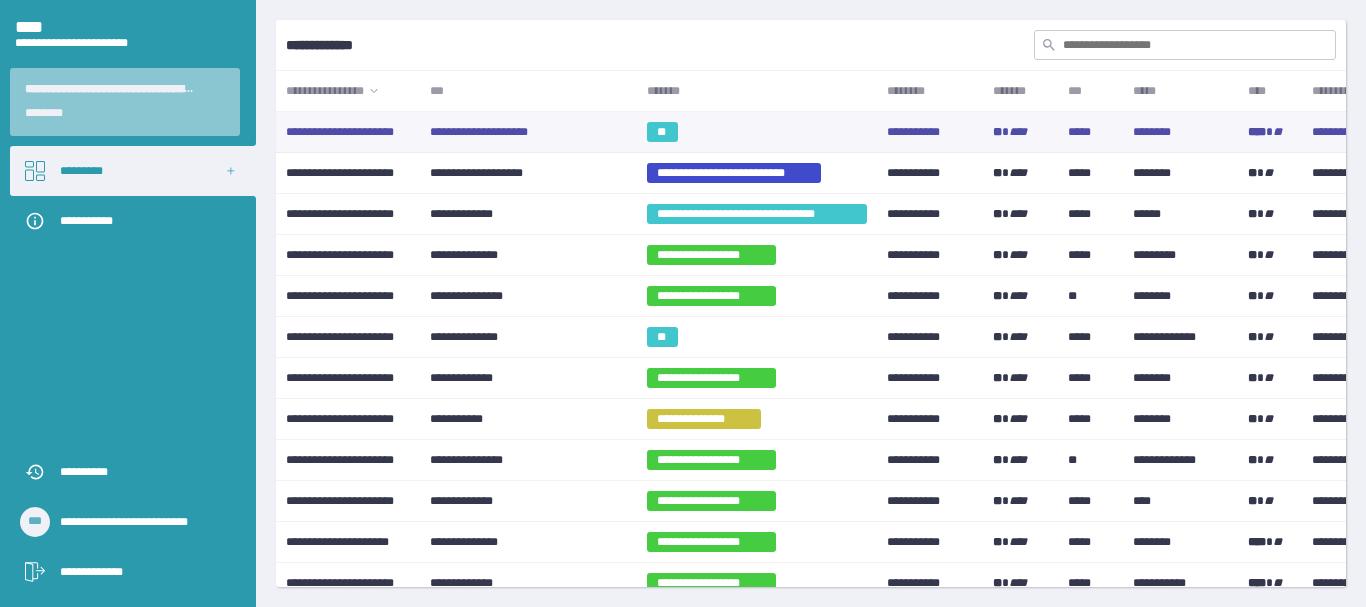 click on "**********" at bounding box center (528, 132) 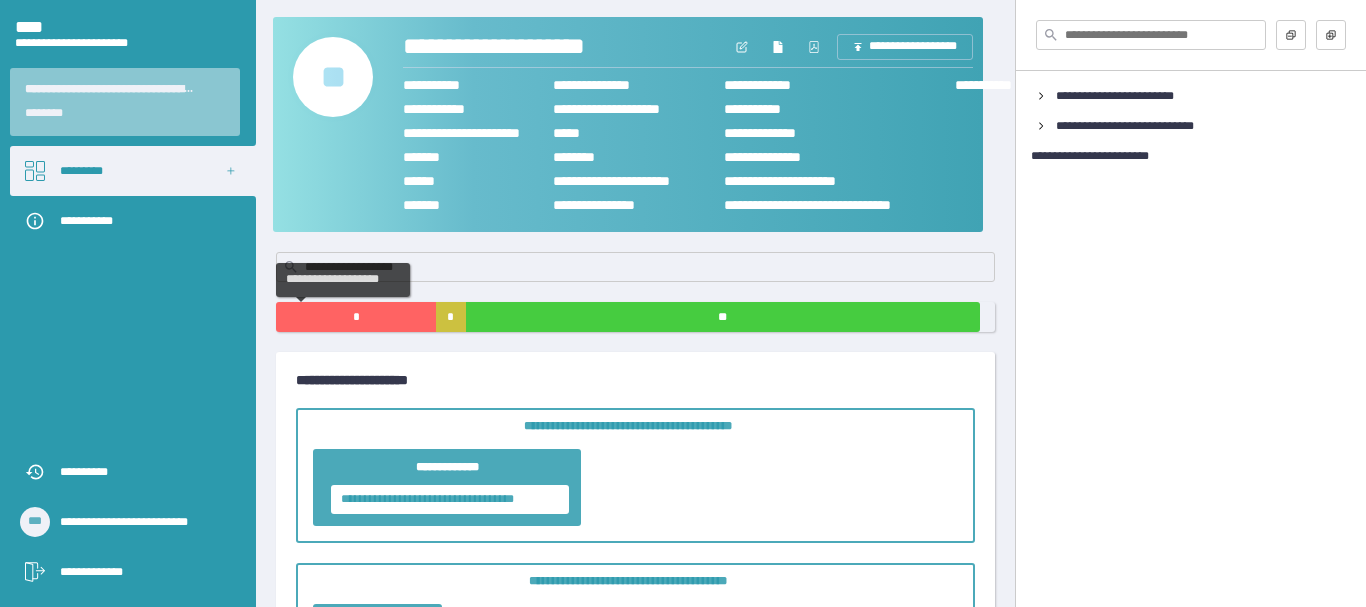click on "*" at bounding box center (356, 317) 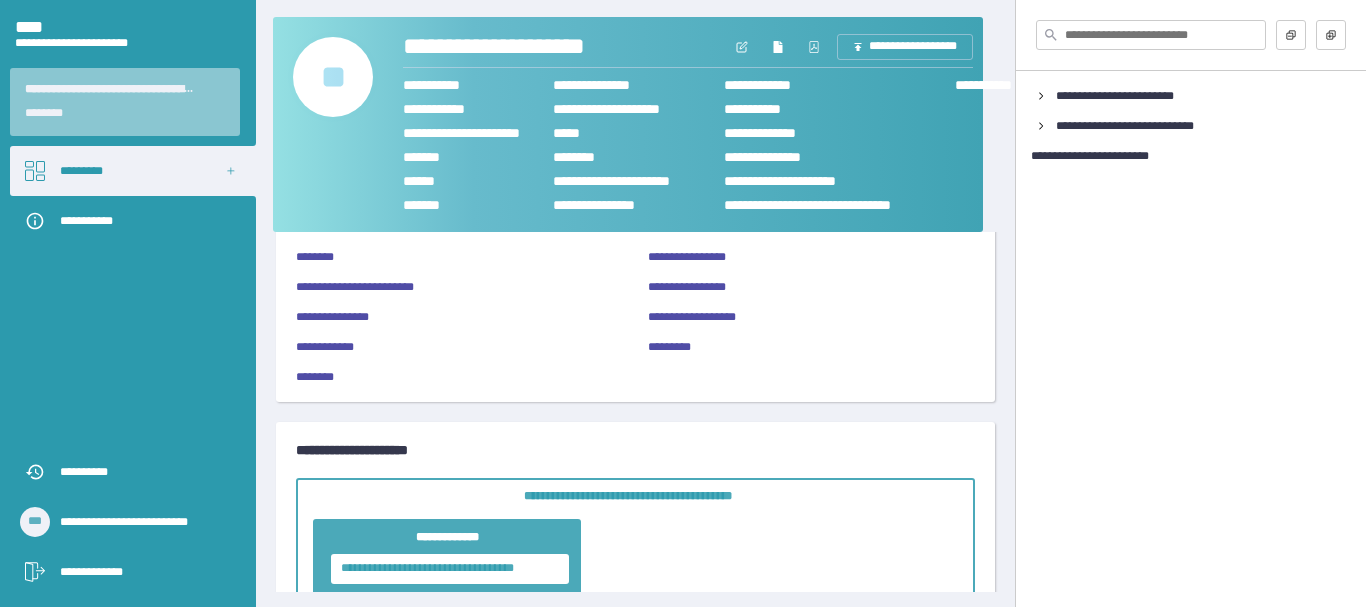 scroll, scrollTop: 0, scrollLeft: 0, axis: both 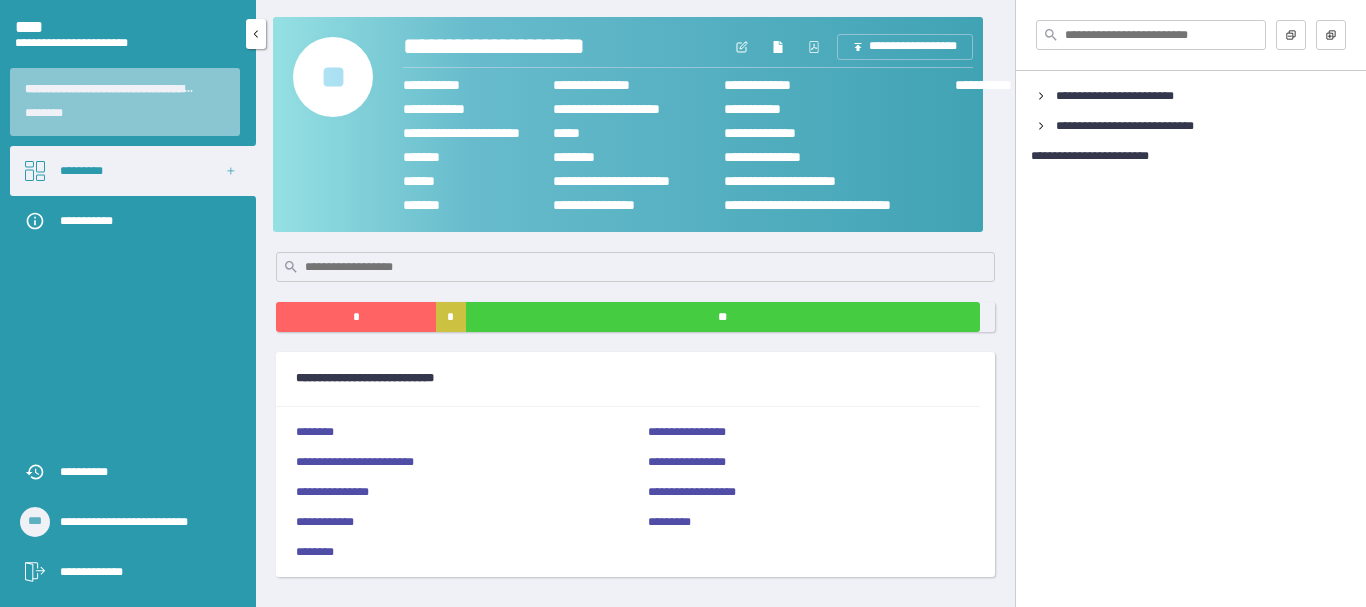 click on "*********" at bounding box center (133, 171) 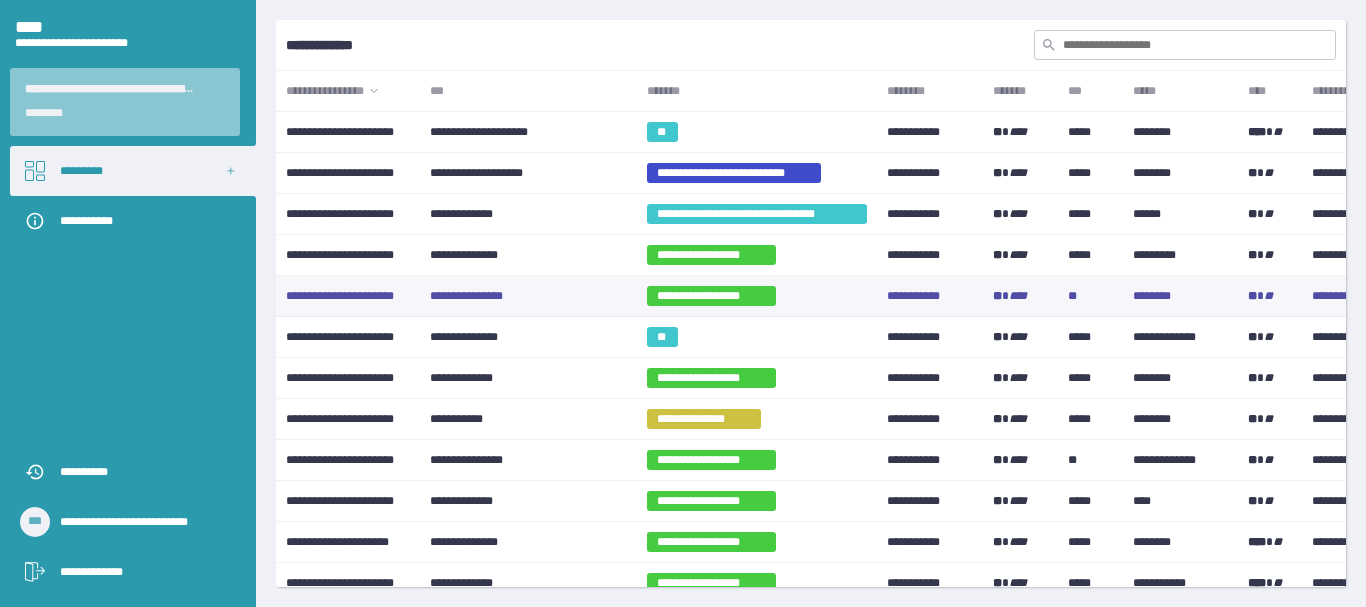 click on "**********" at bounding box center [528, 296] 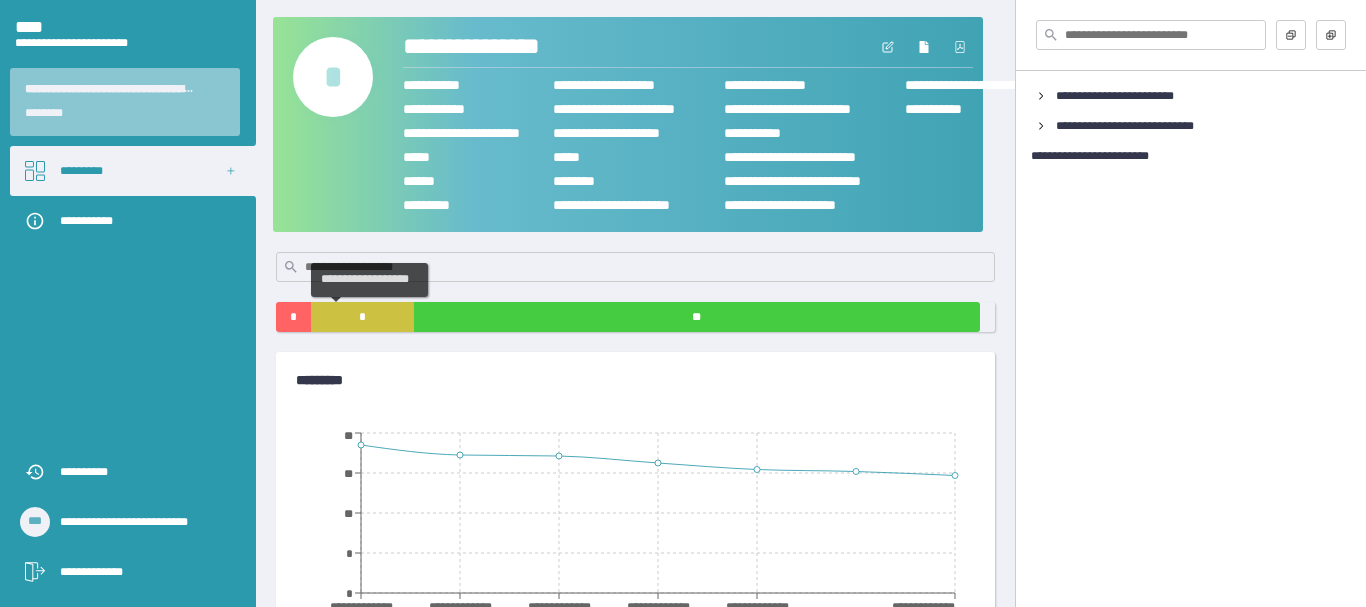 click on "*" at bounding box center (362, 317) 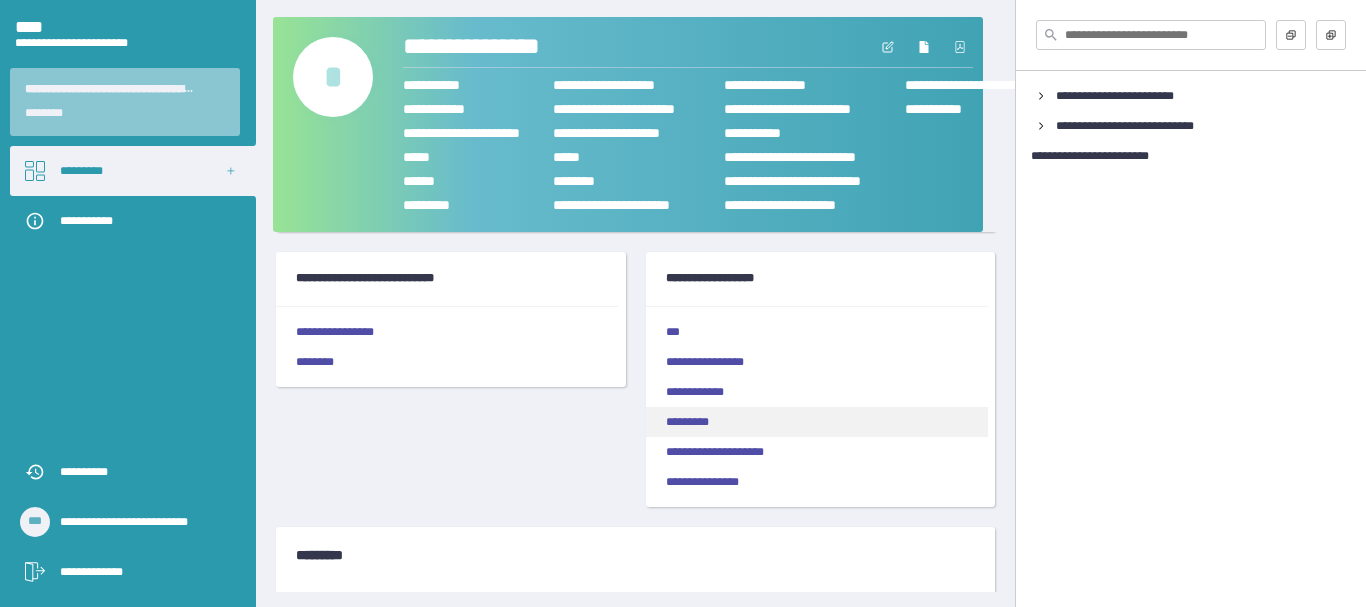 scroll, scrollTop: 0, scrollLeft: 0, axis: both 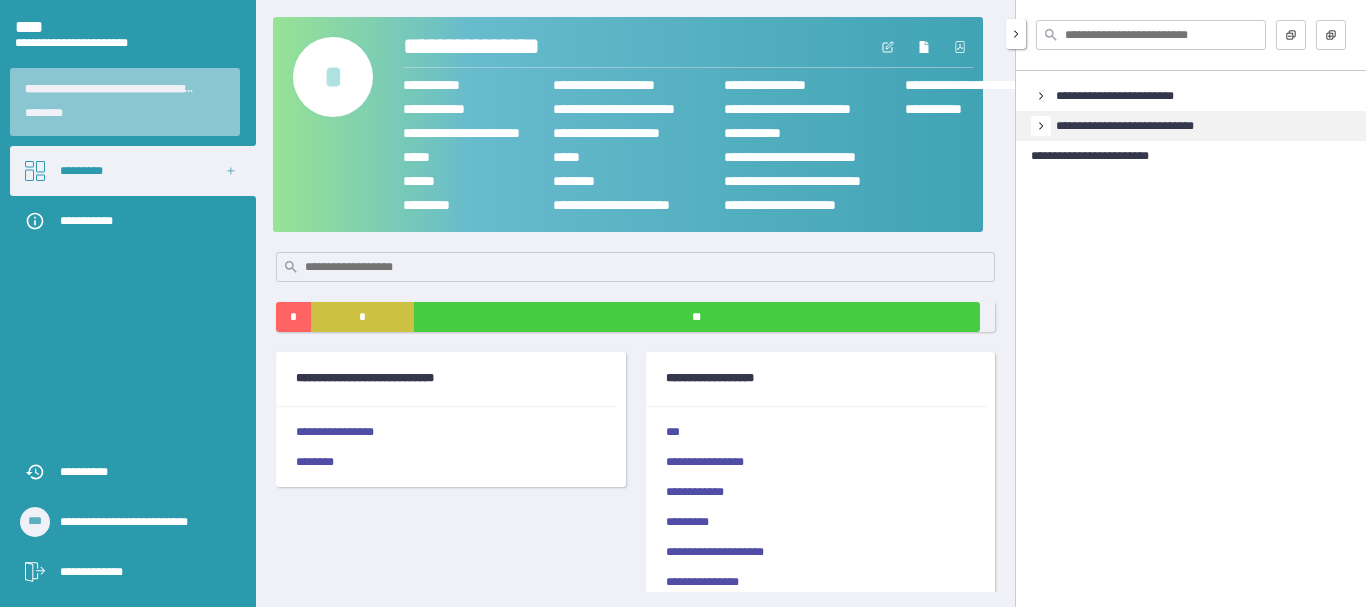 click 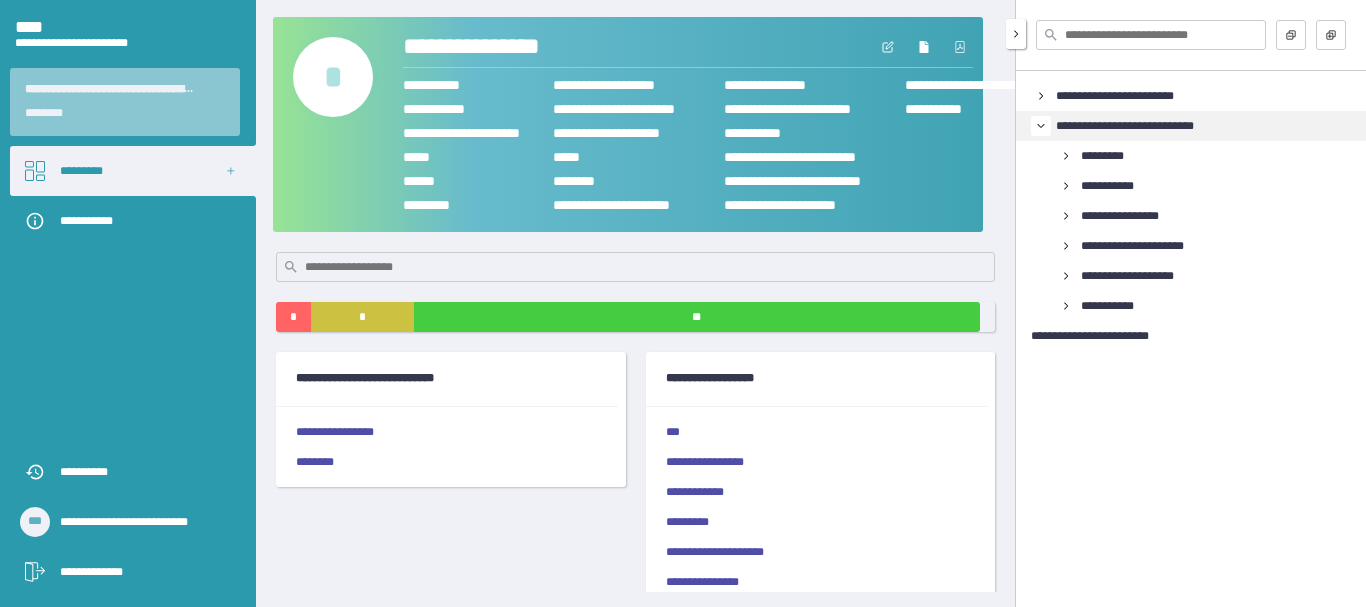 click 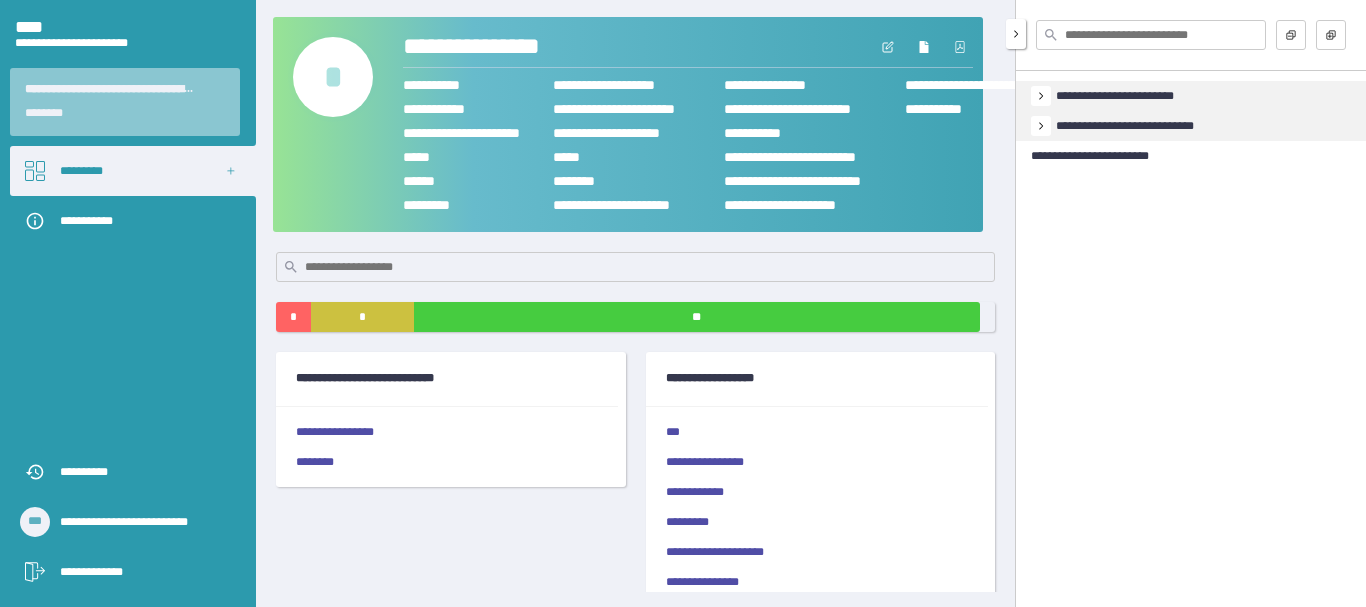 click 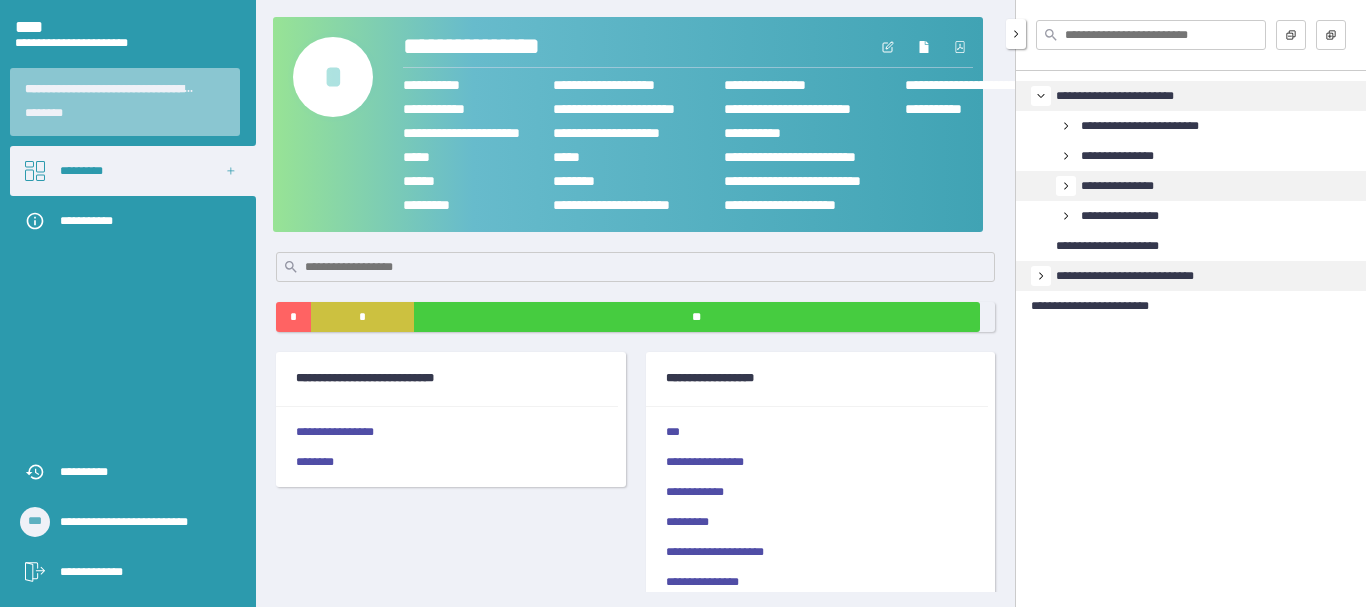 click 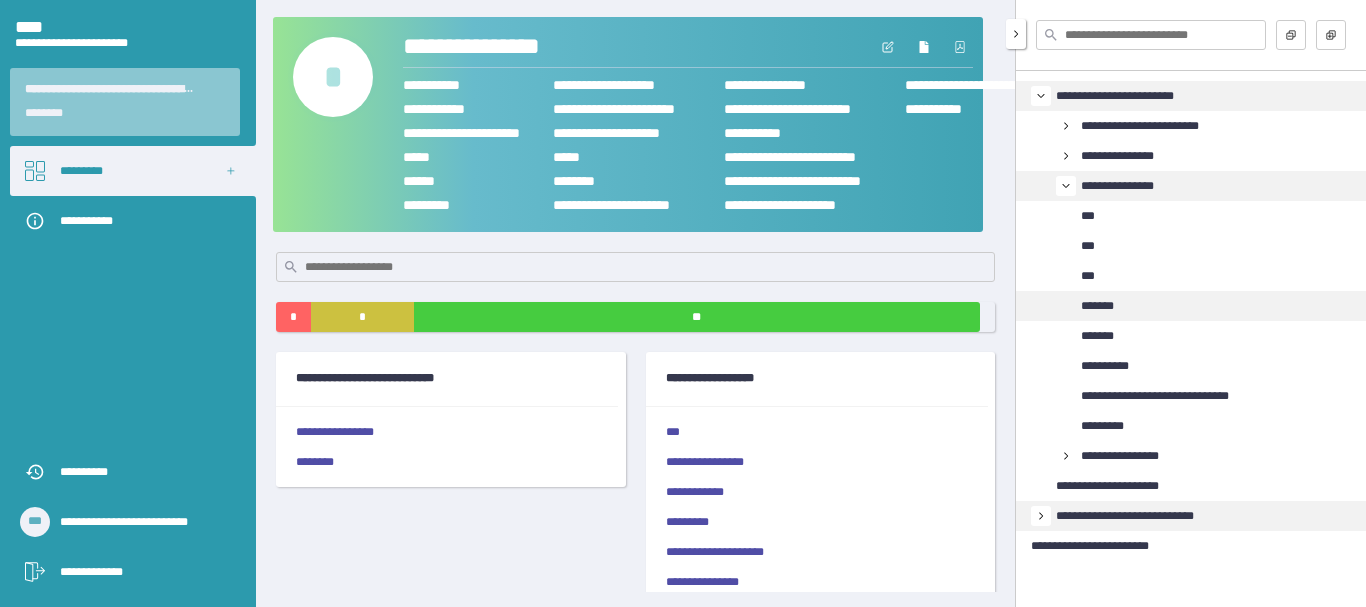 click on "*******" at bounding box center (1105, 306) 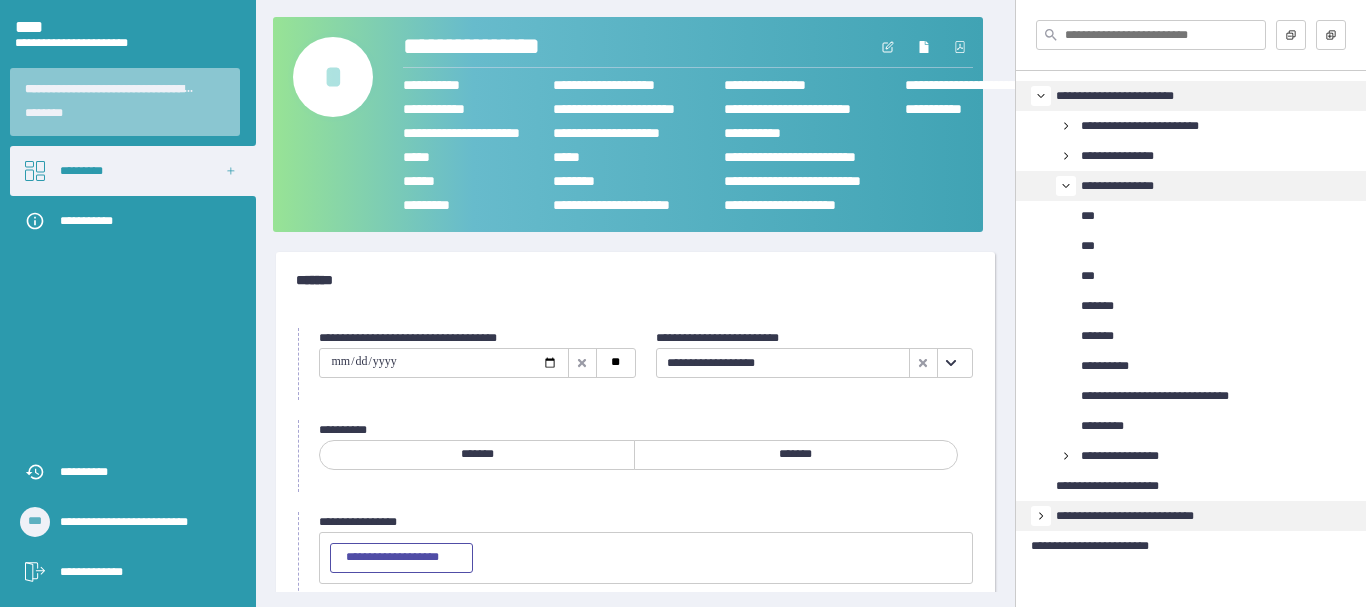 click 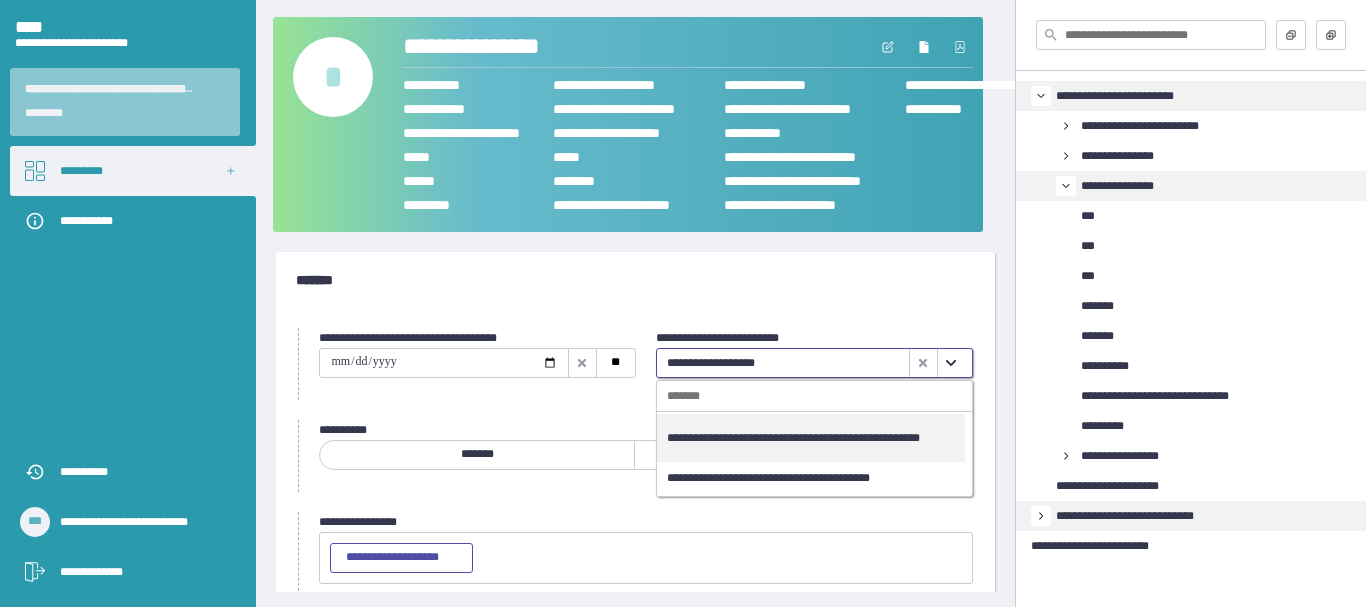click on "**********" at bounding box center [810, 438] 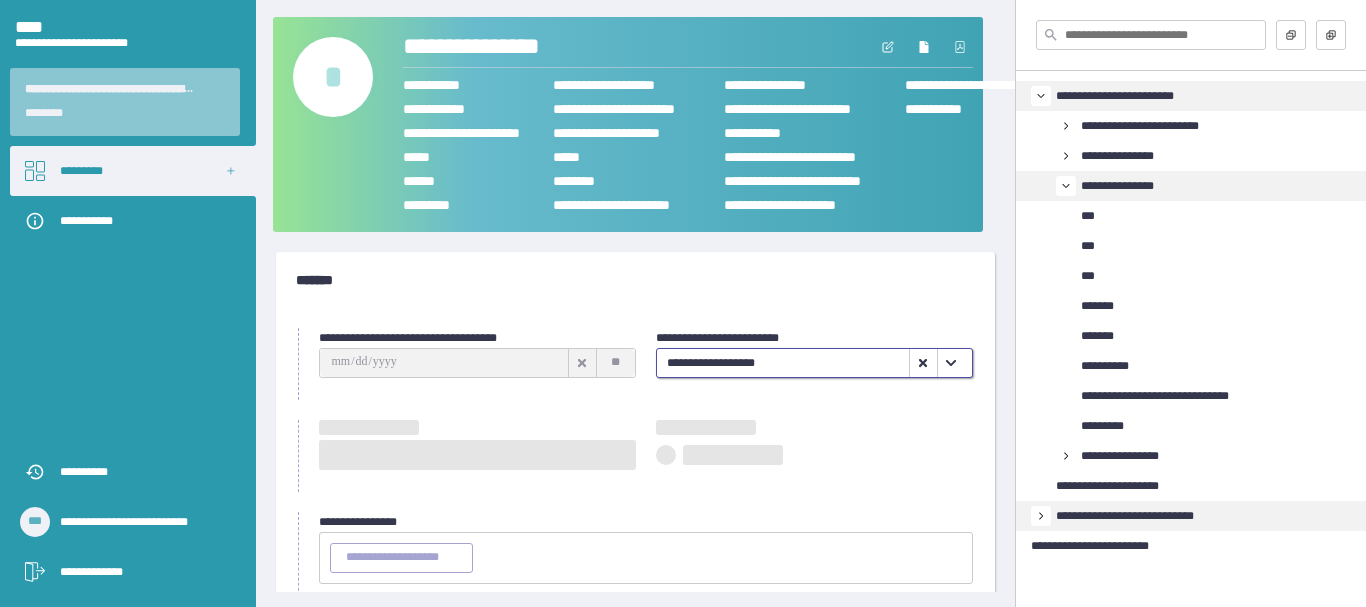 type on "**********" 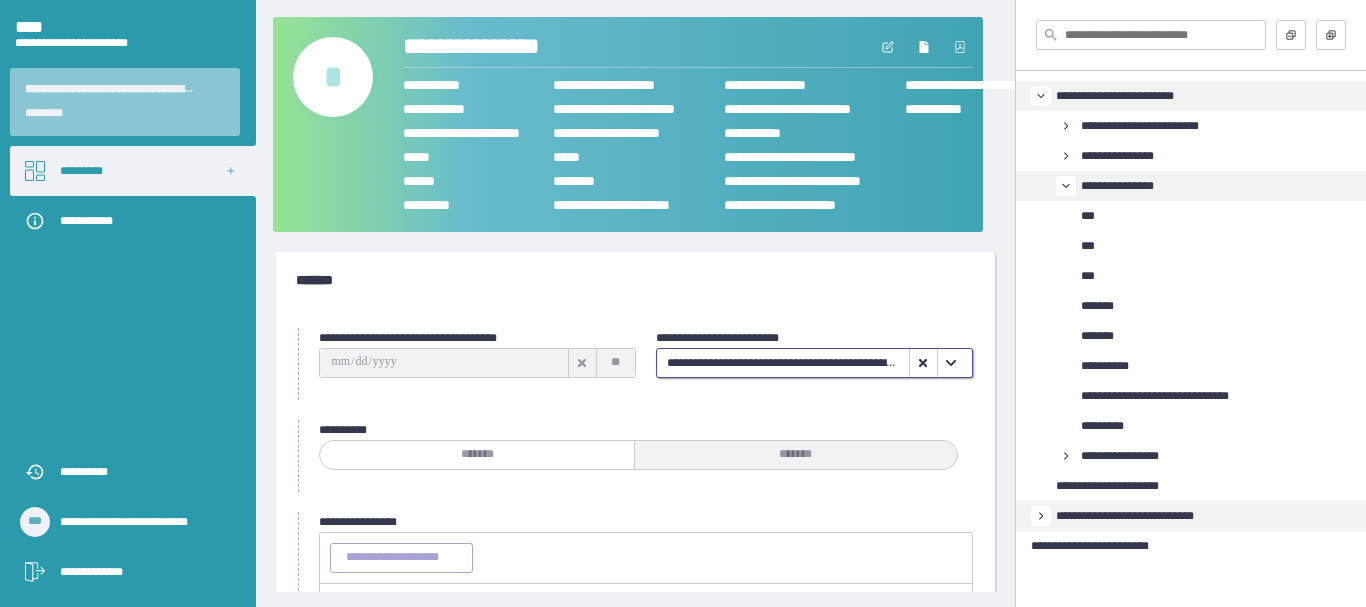 scroll, scrollTop: 155, scrollLeft: 0, axis: vertical 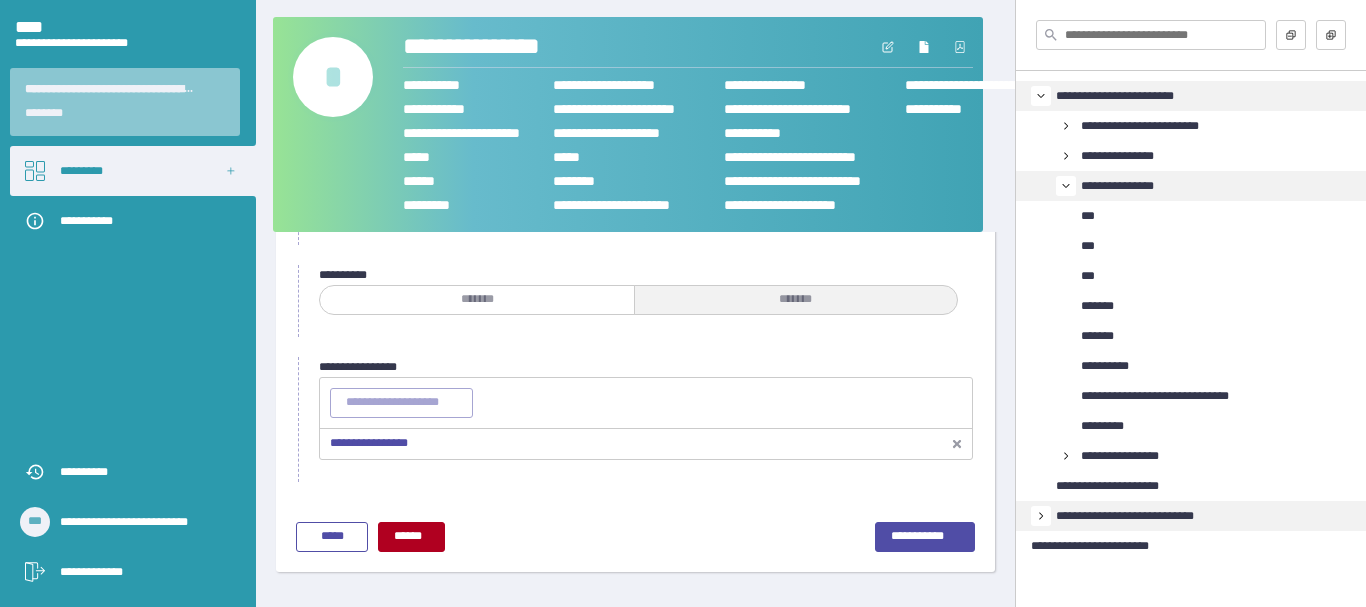 click on "**********" at bounding box center [369, 443] 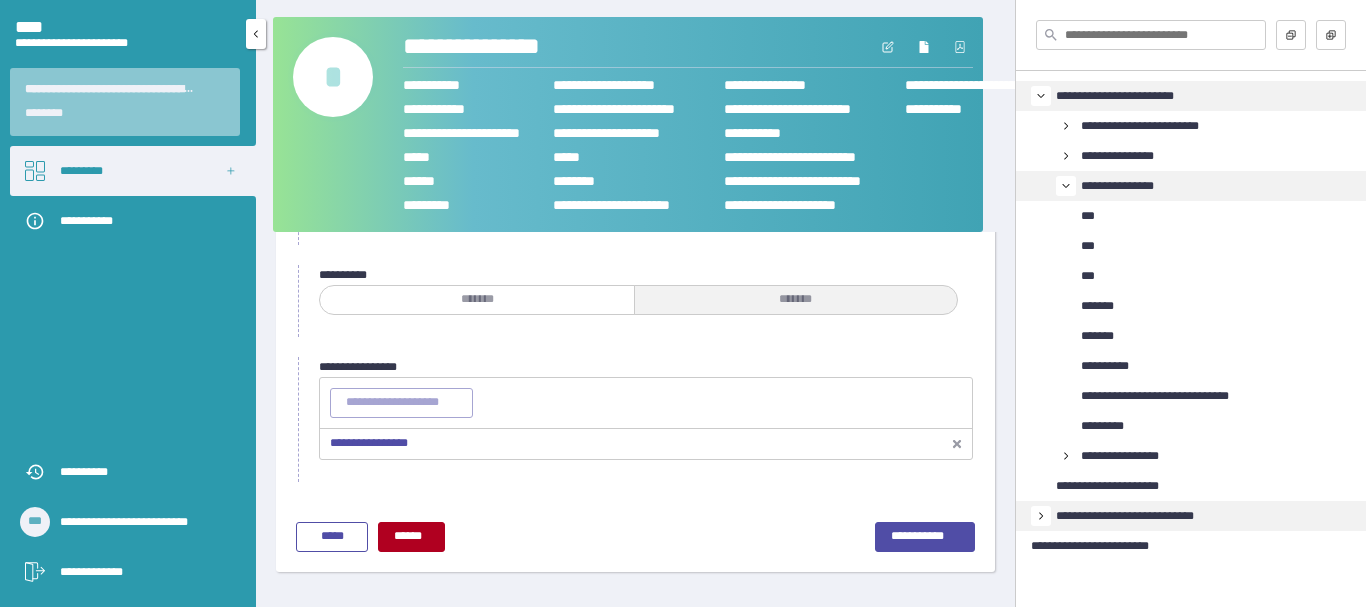 click on "*********" at bounding box center (133, 171) 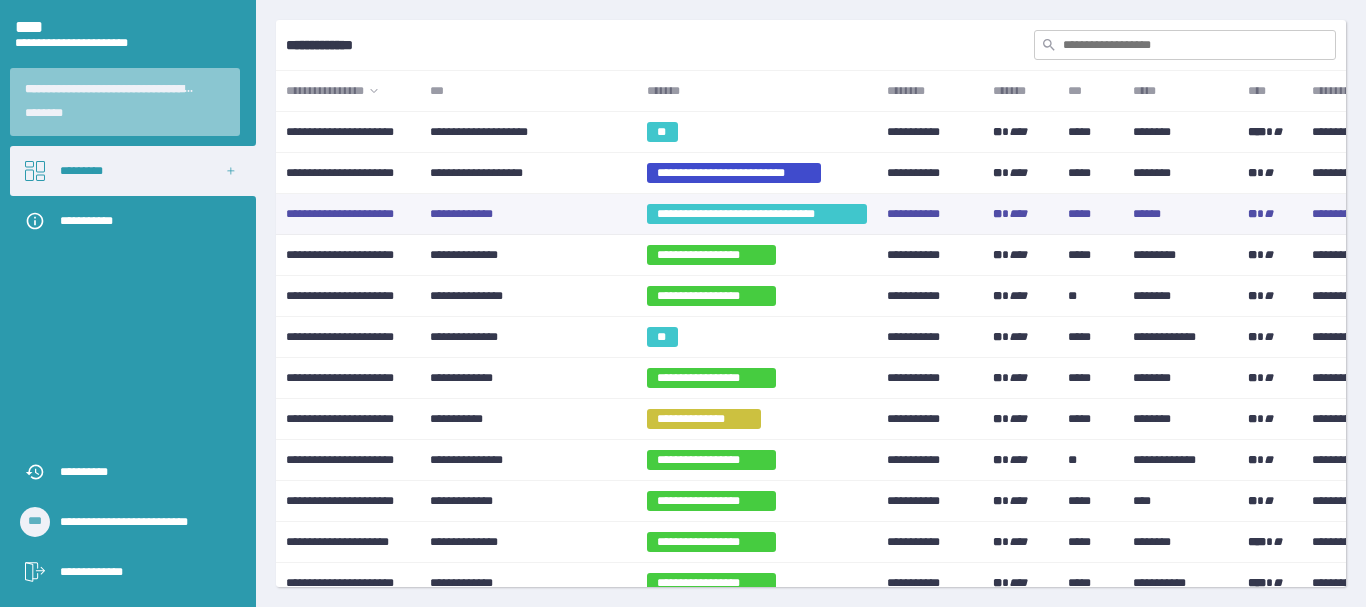 click on "**********" at bounding box center (528, 214) 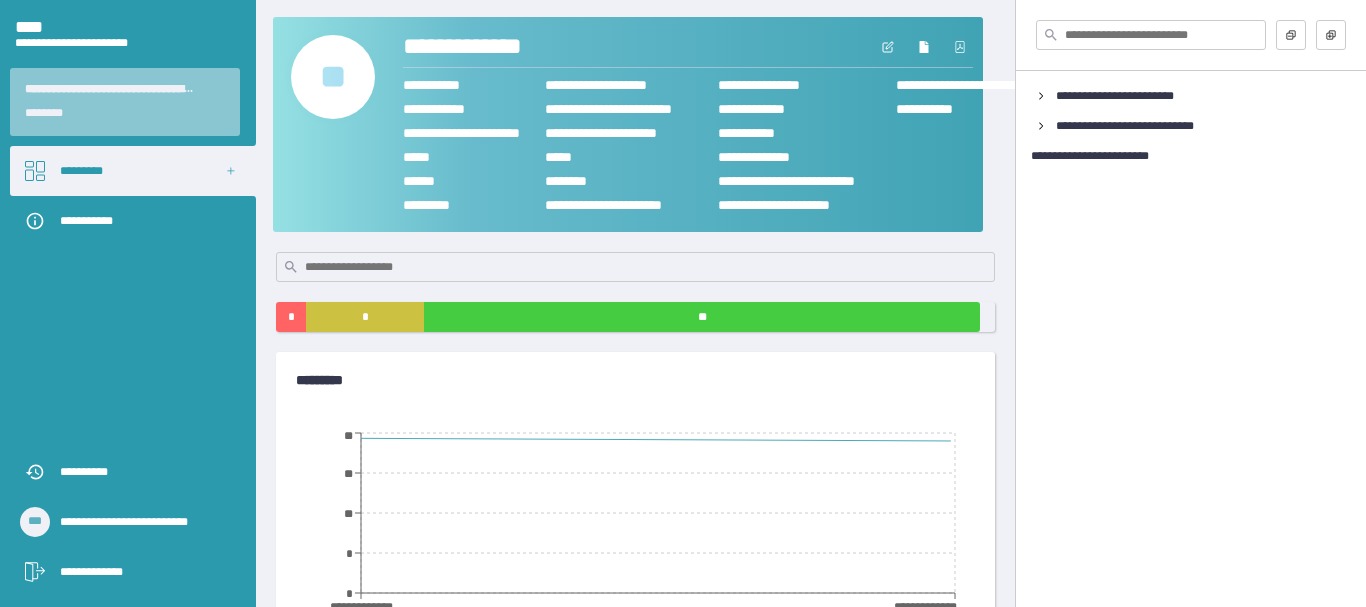 click on "**" at bounding box center (333, 77) 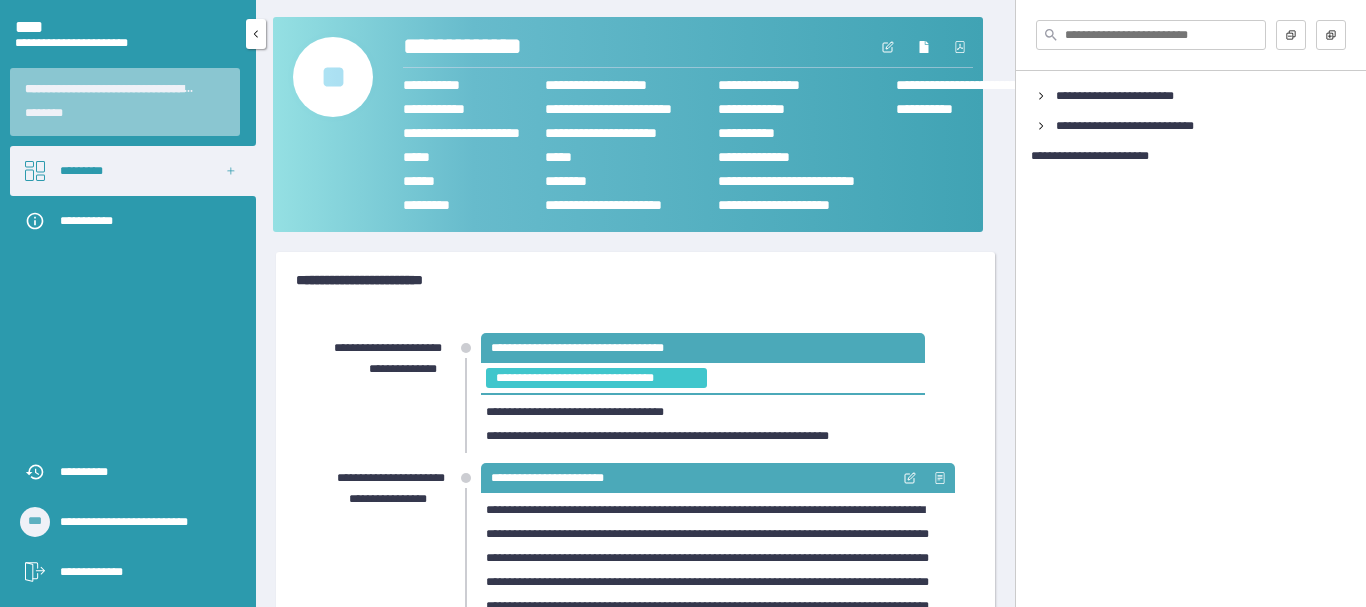 click on "*********" at bounding box center [133, 171] 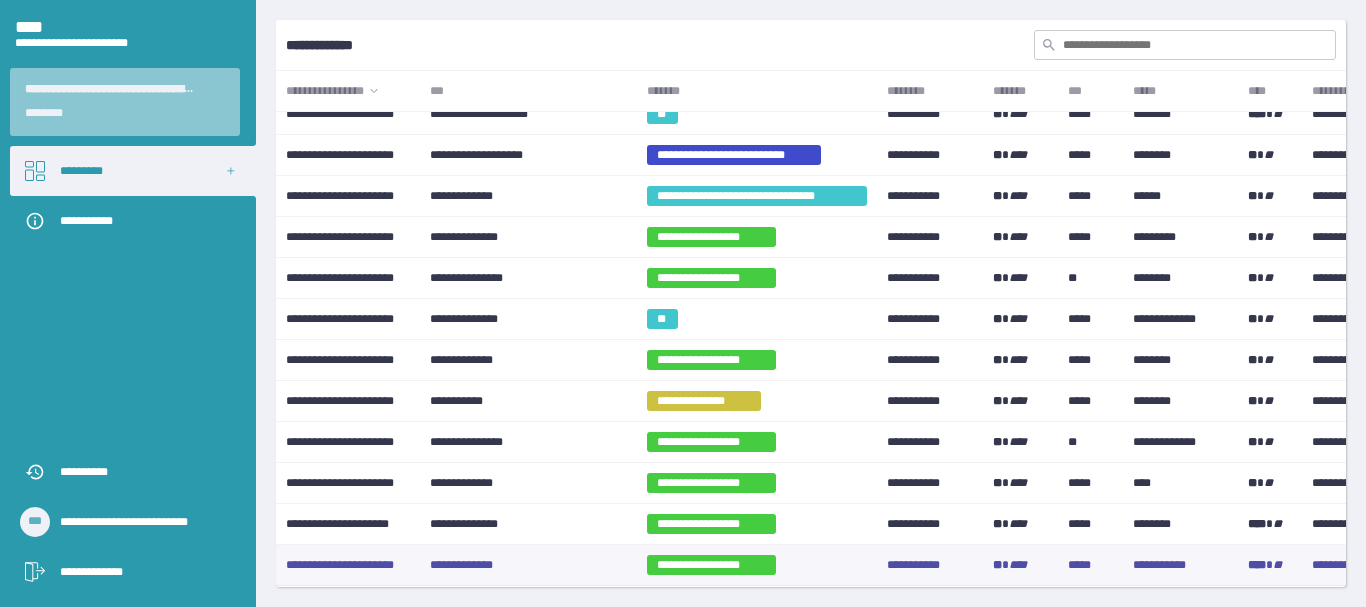 scroll, scrollTop: 0, scrollLeft: 0, axis: both 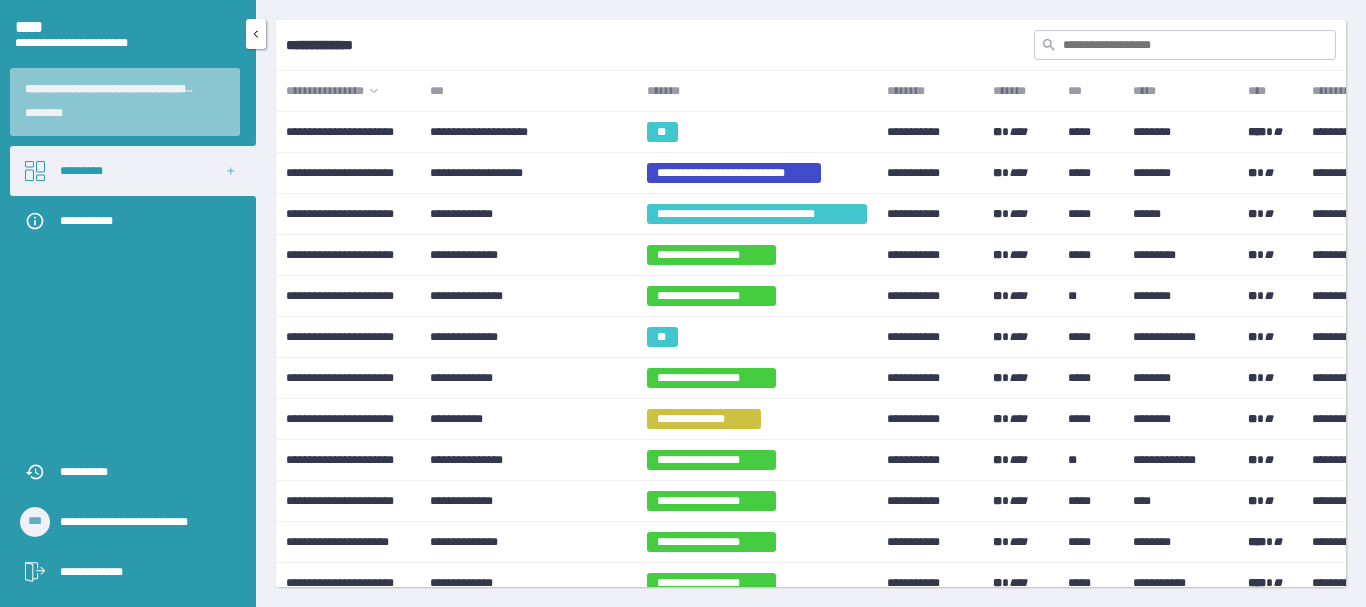 click on "*********" at bounding box center (133, 171) 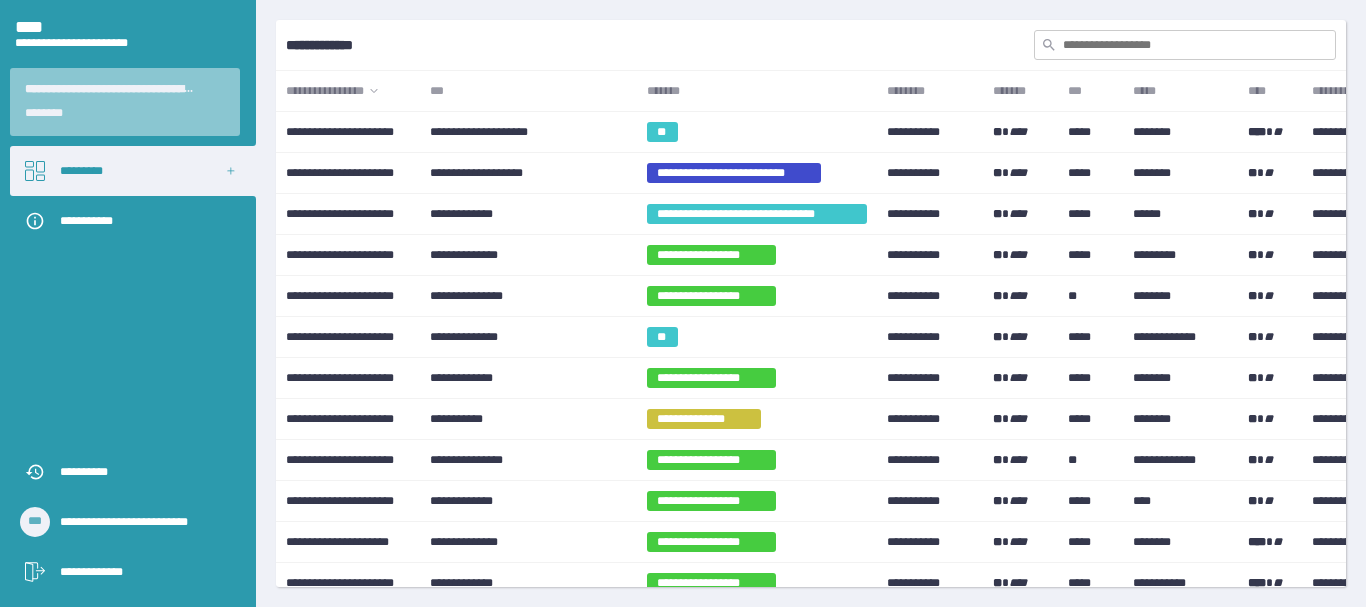 click on "*********" at bounding box center [123, 171] 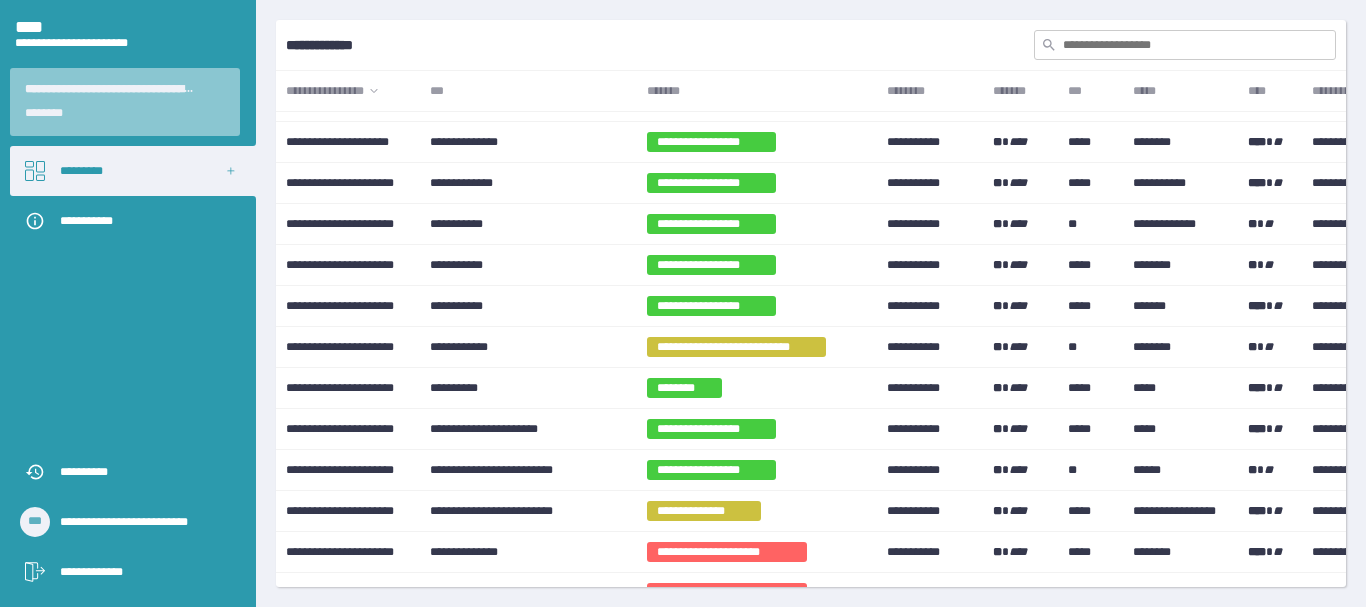 scroll, scrollTop: 0, scrollLeft: 0, axis: both 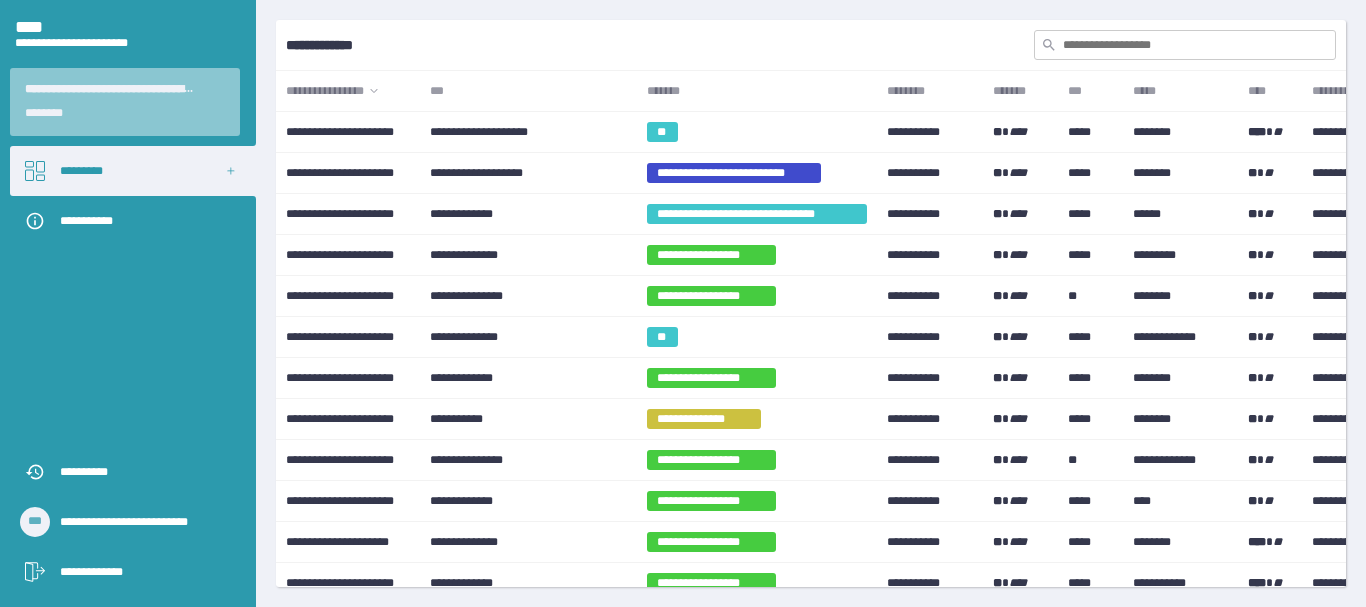 click on "*******" at bounding box center (757, 91) 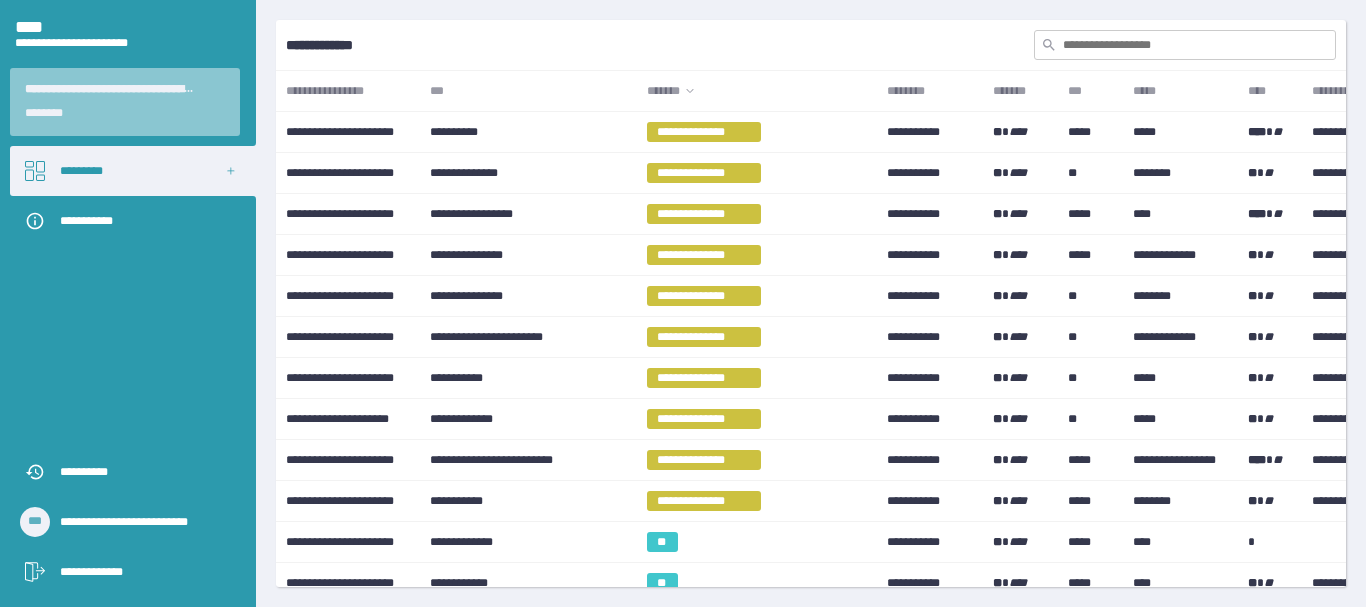 click on "*******" at bounding box center (757, 91) 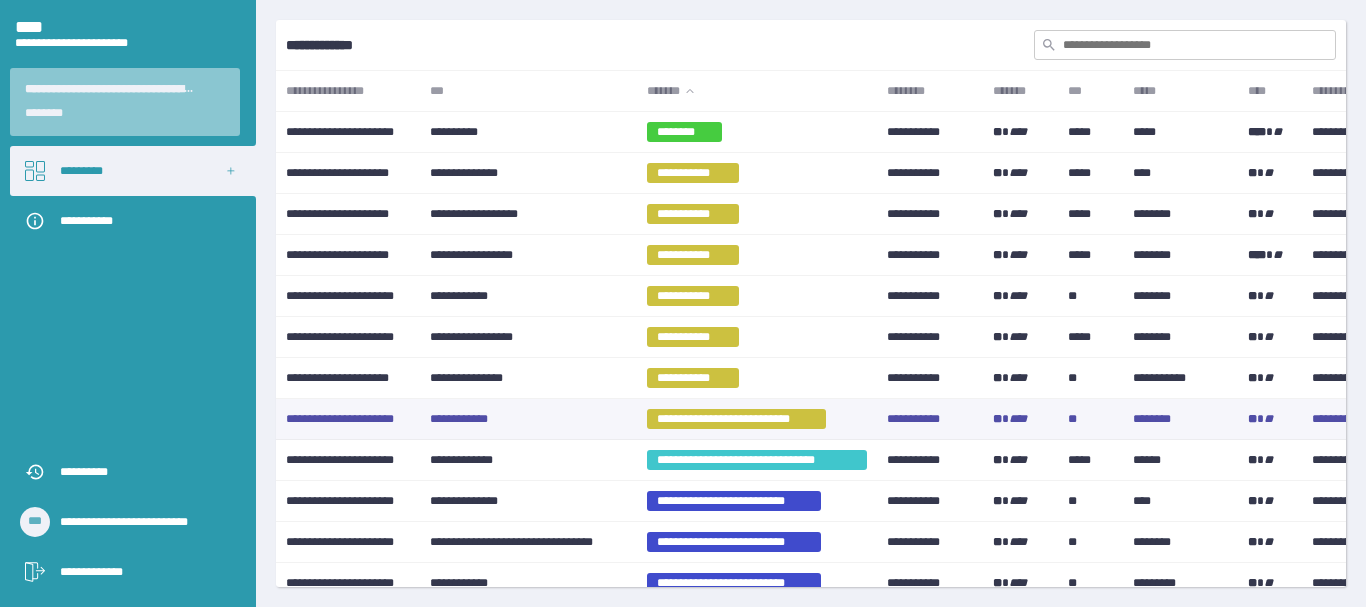 click on "**********" at bounding box center (528, 419) 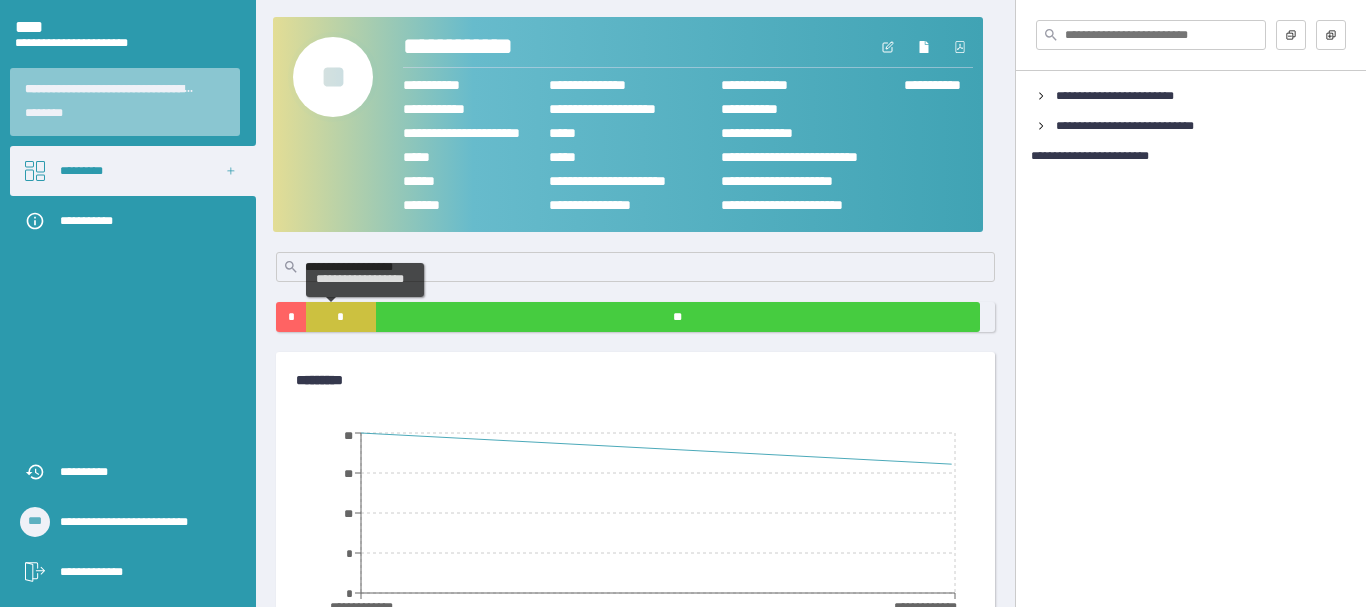 click on "*" at bounding box center (340, 317) 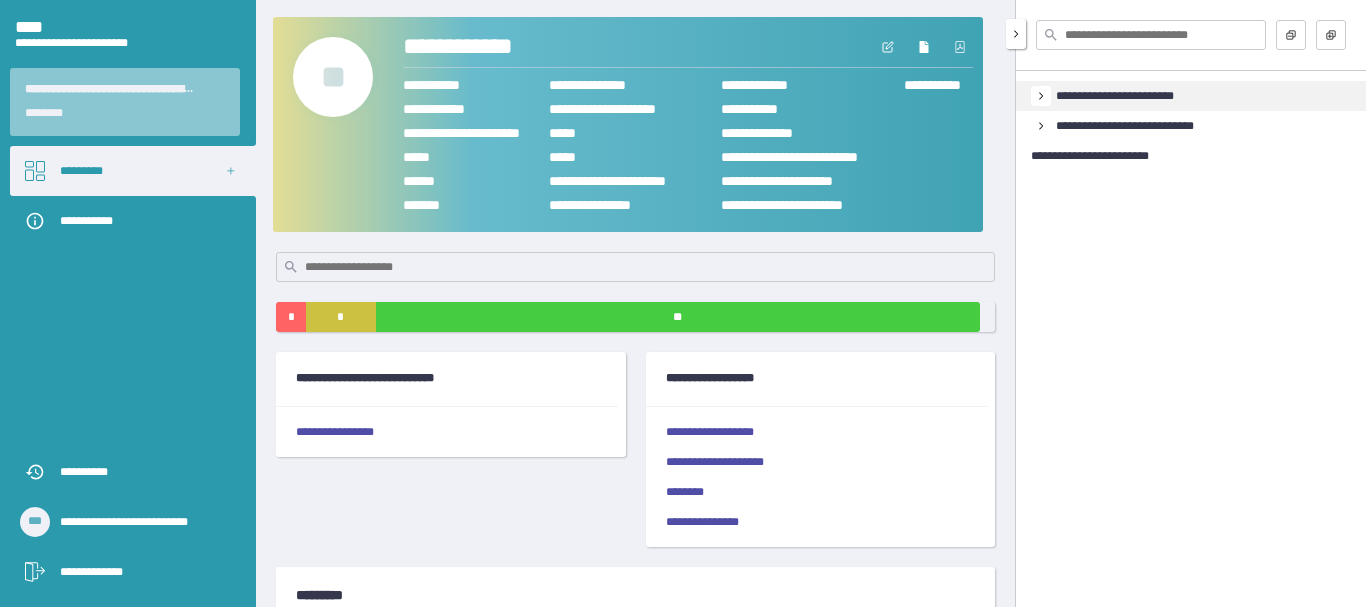 click at bounding box center (1041, 96) 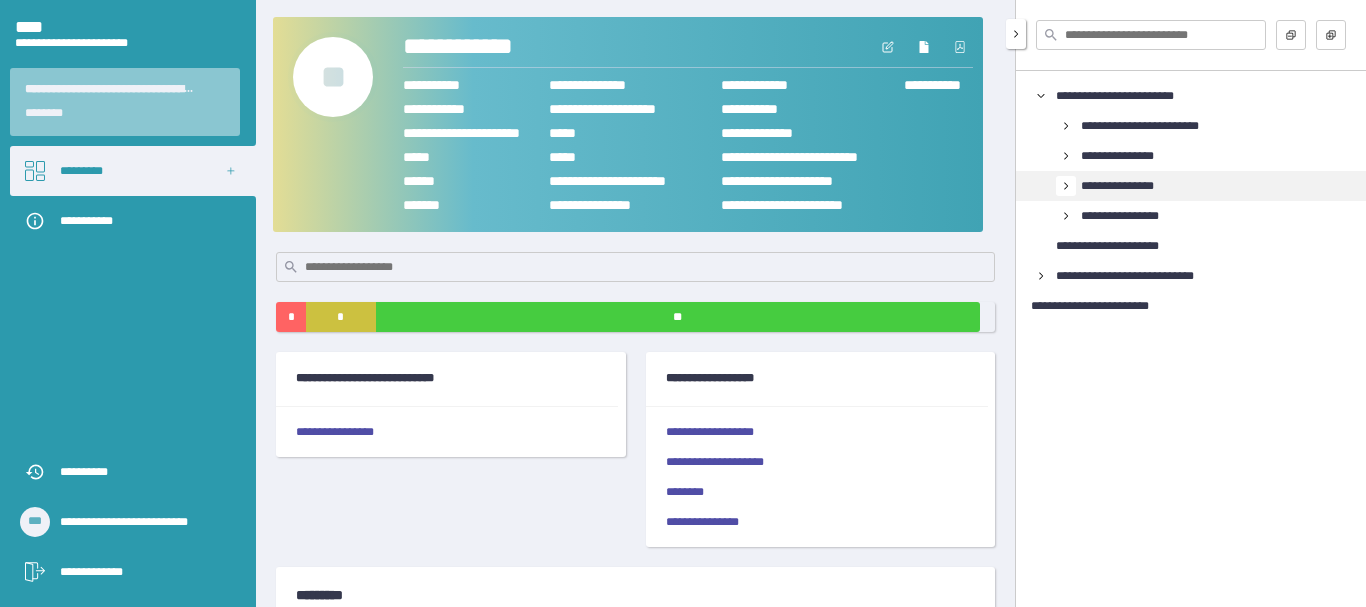 click 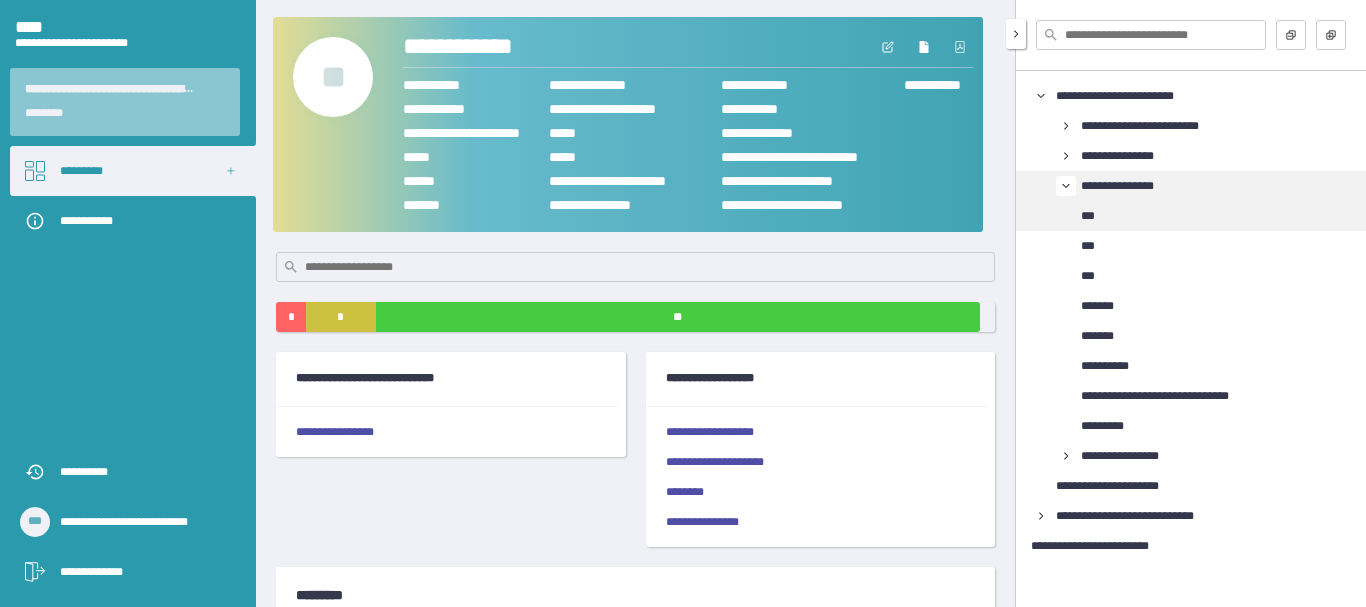click on "***" at bounding box center (1095, 216) 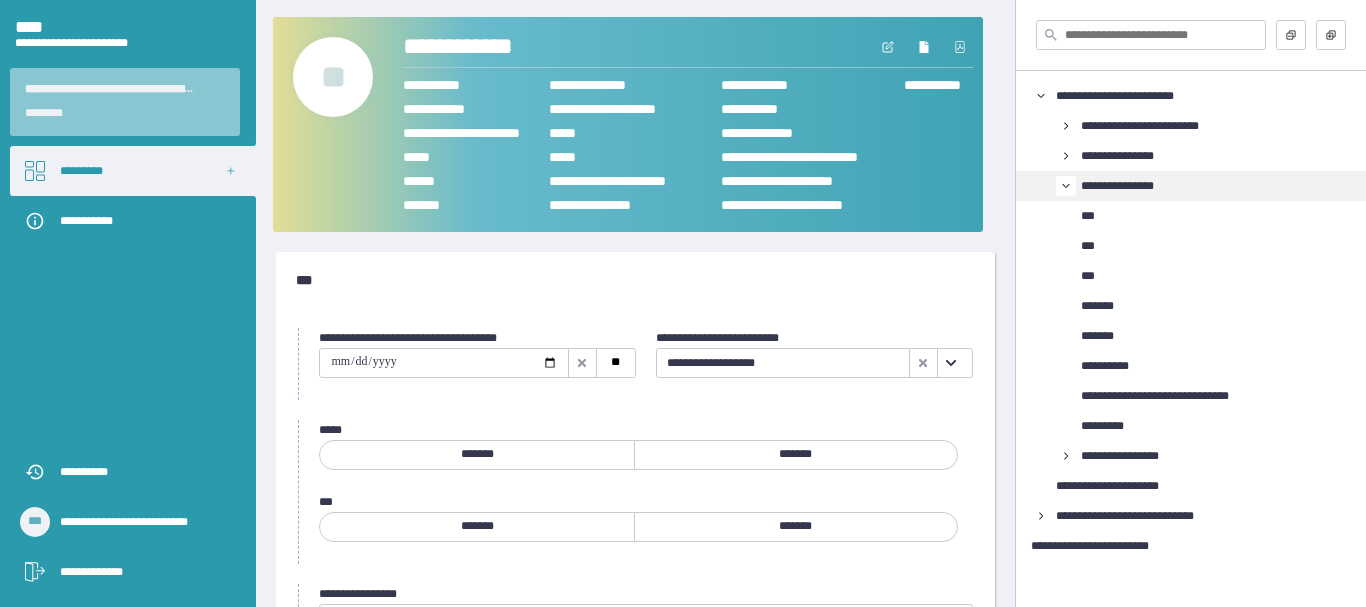 scroll, scrollTop: 100, scrollLeft: 0, axis: vertical 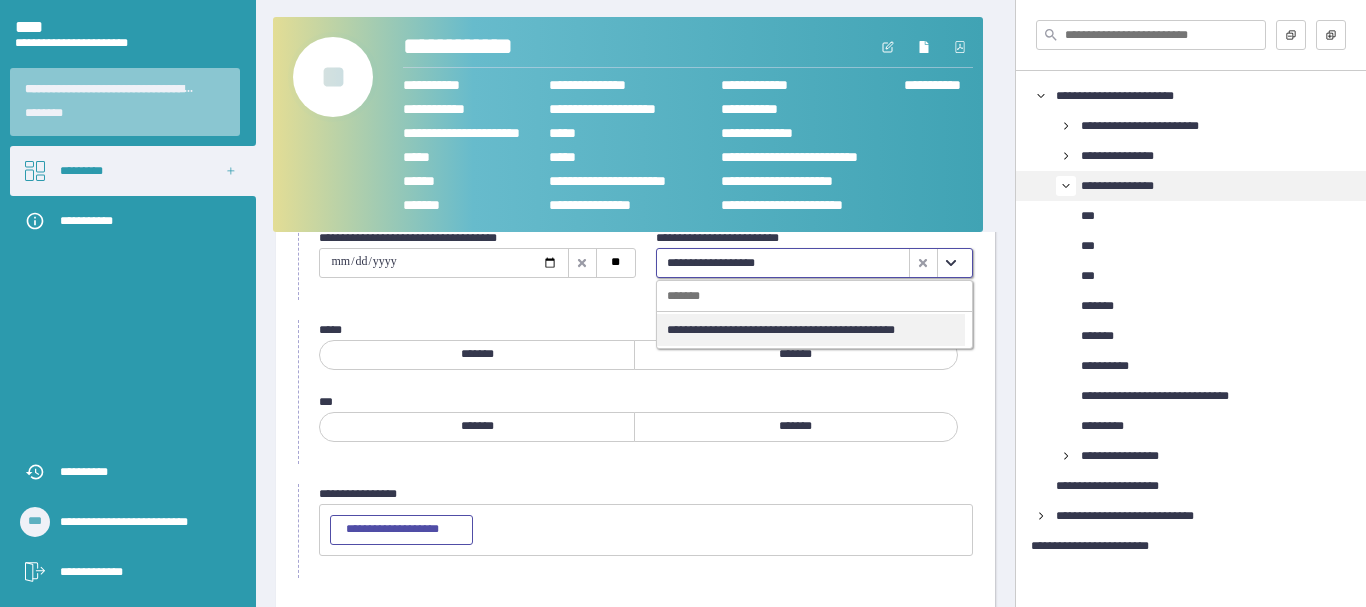 click 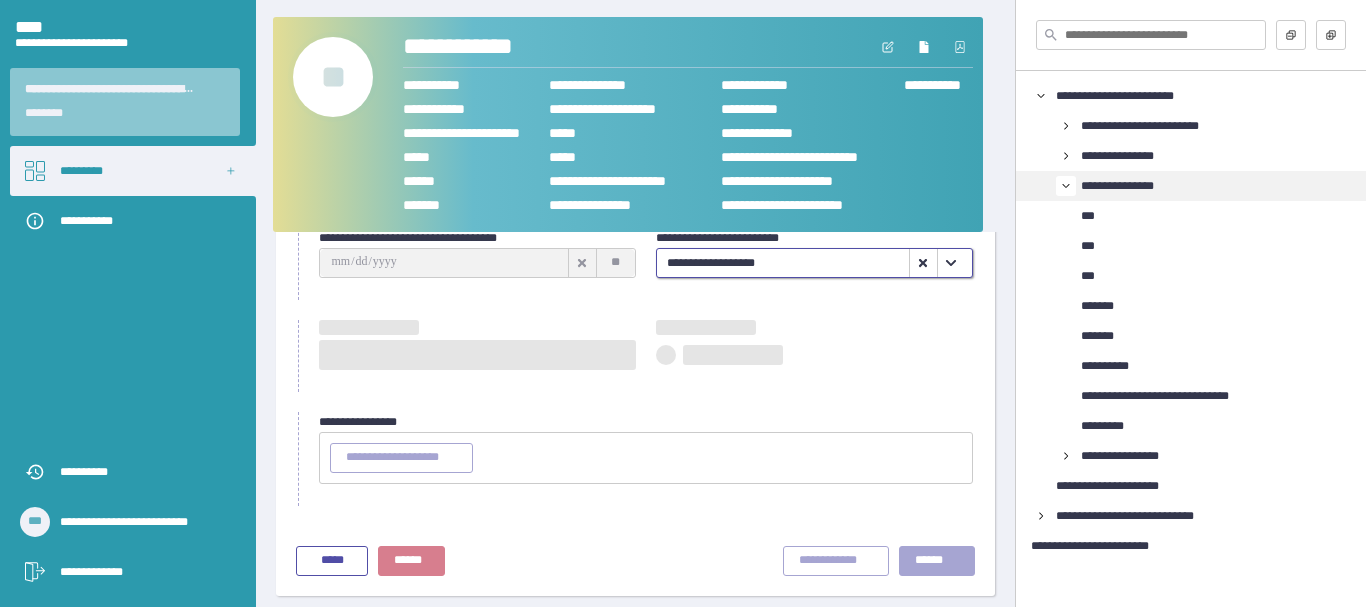 type on "**********" 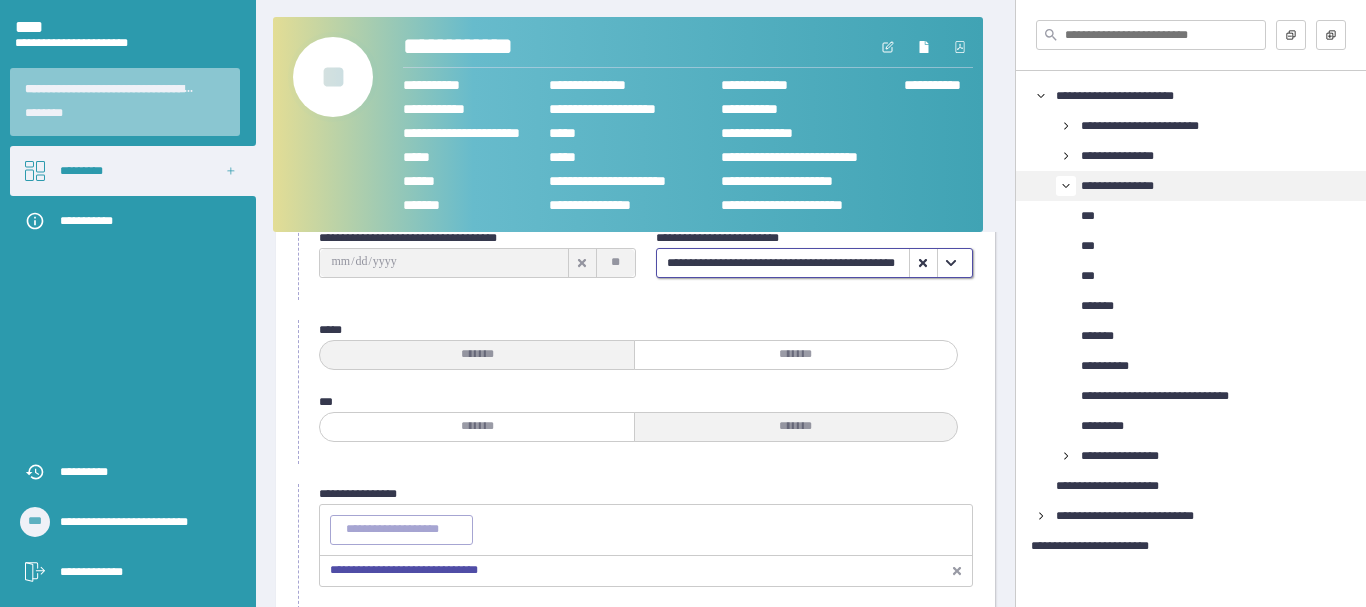 click on "**********" at bounding box center (404, 570) 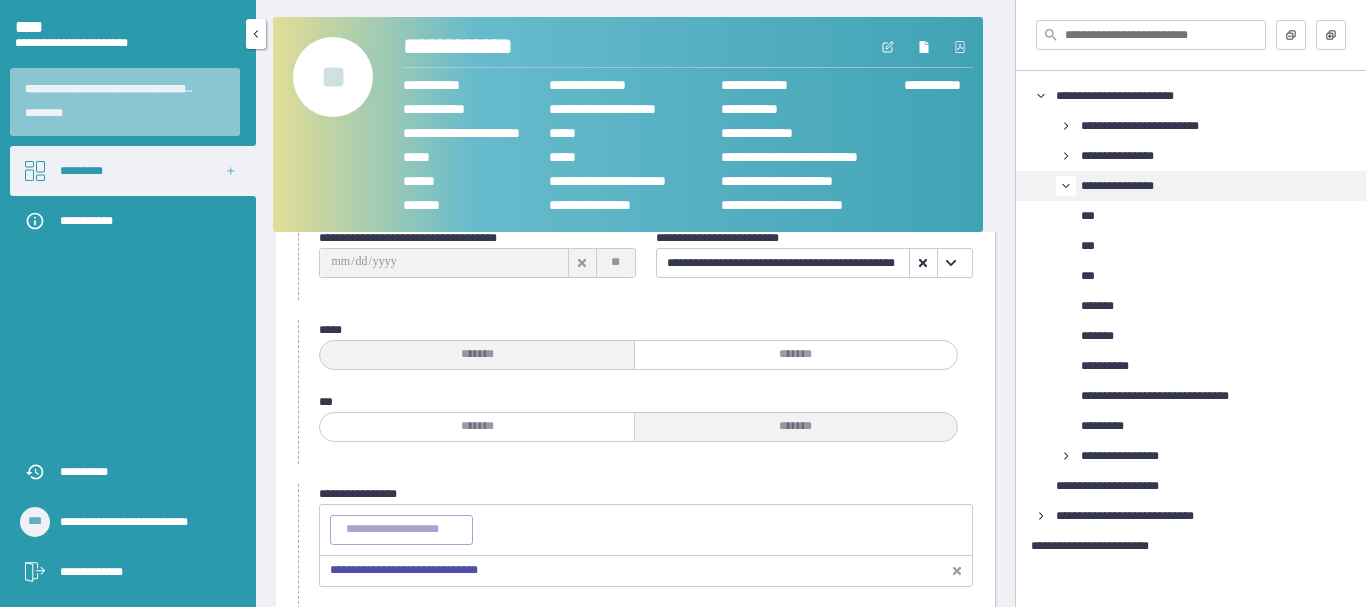 click on "*********" at bounding box center [133, 171] 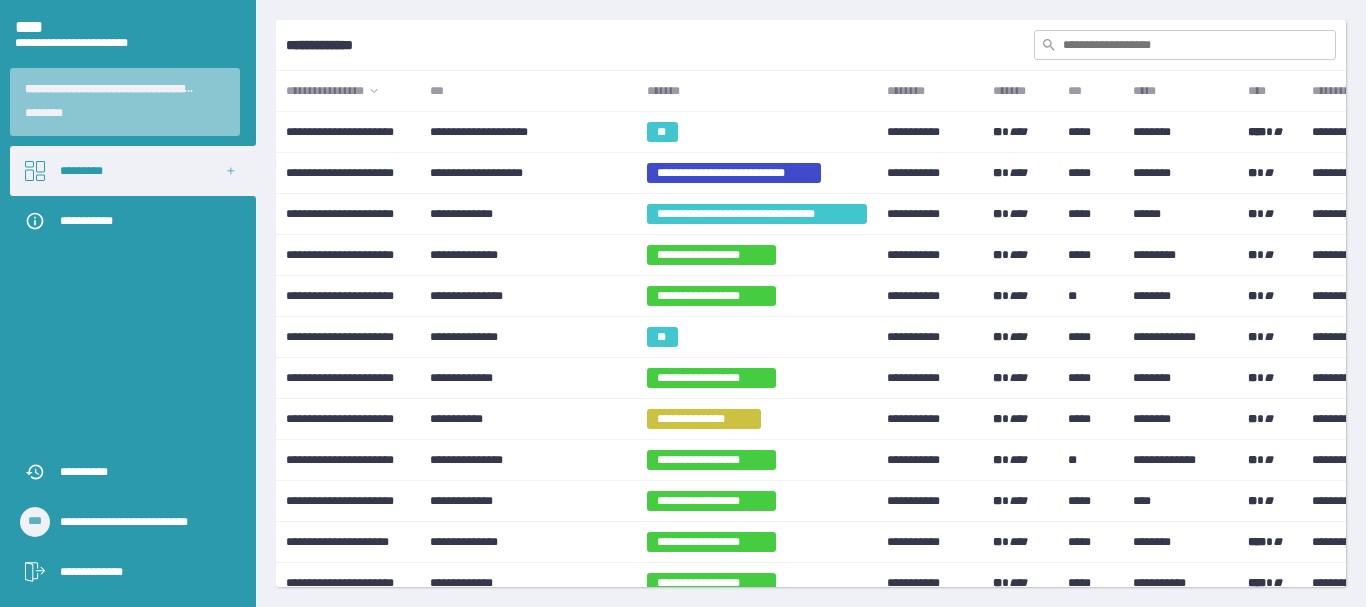 click on "*******" at bounding box center [757, 91] 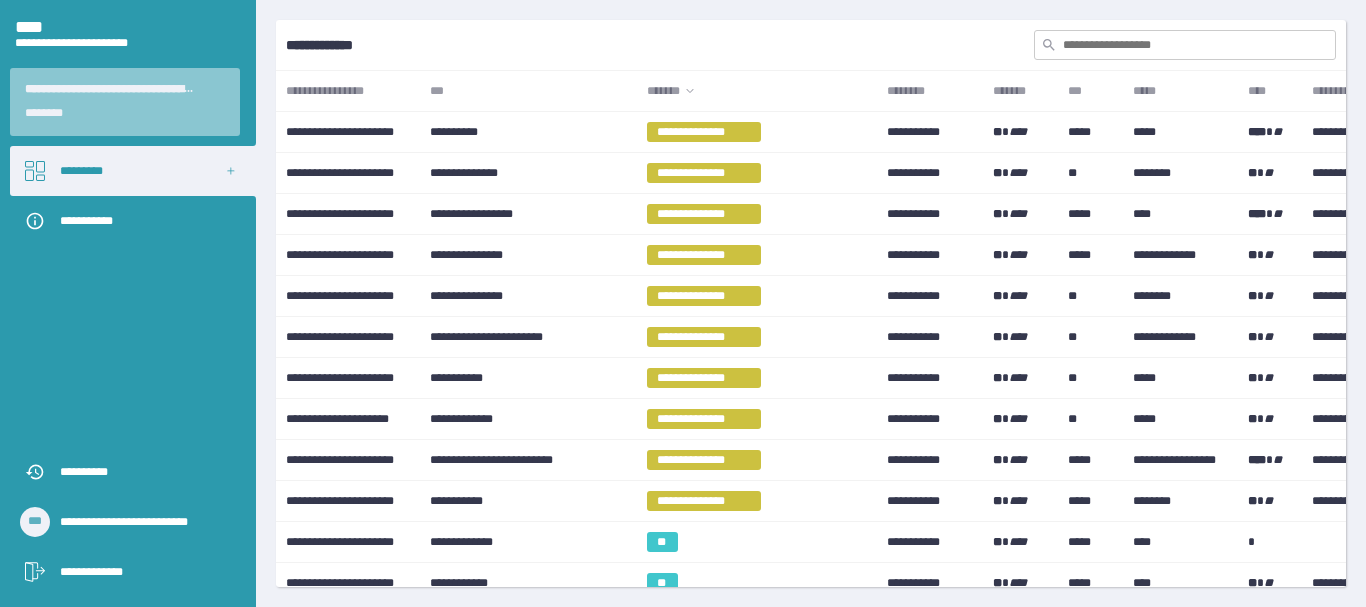click on "*******" at bounding box center [757, 91] 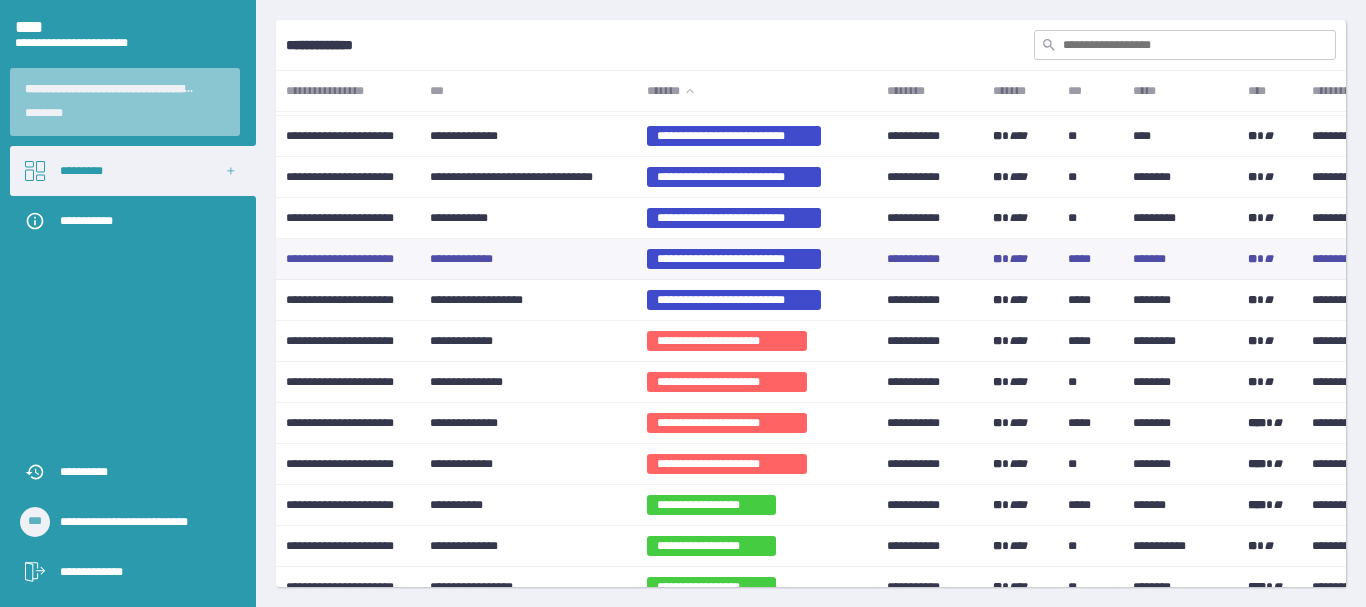 scroll, scrollTop: 400, scrollLeft: 0, axis: vertical 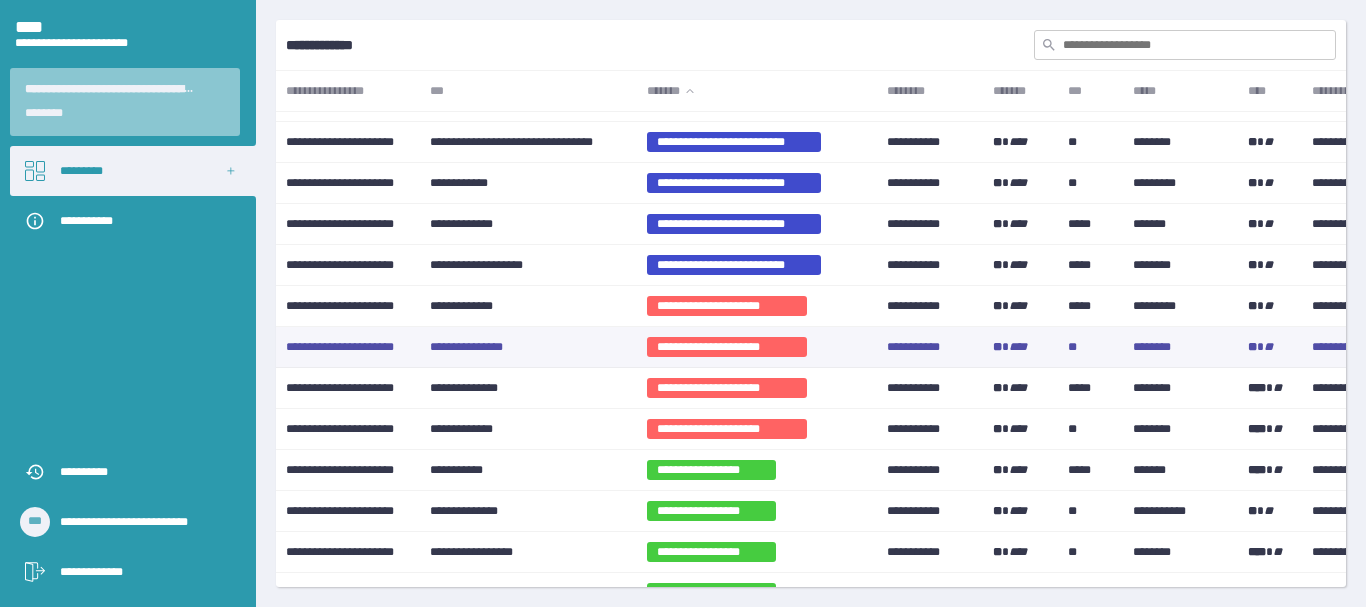 click on "**********" at bounding box center (528, 347) 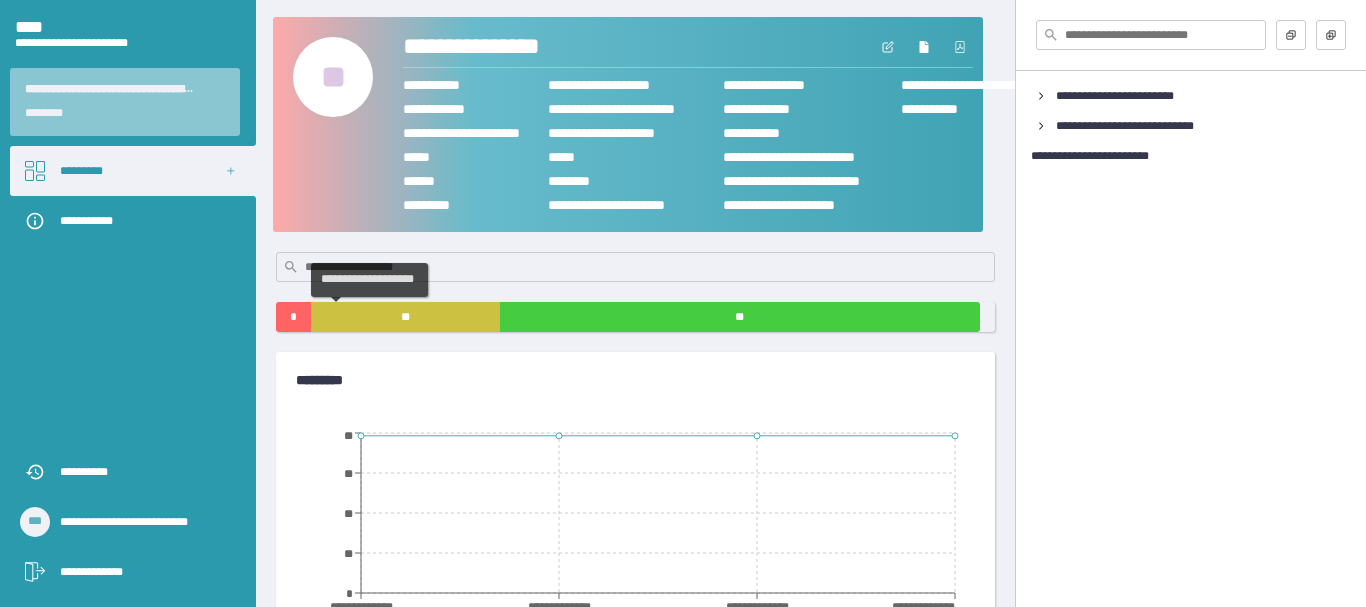 click on "**" at bounding box center [405, 317] 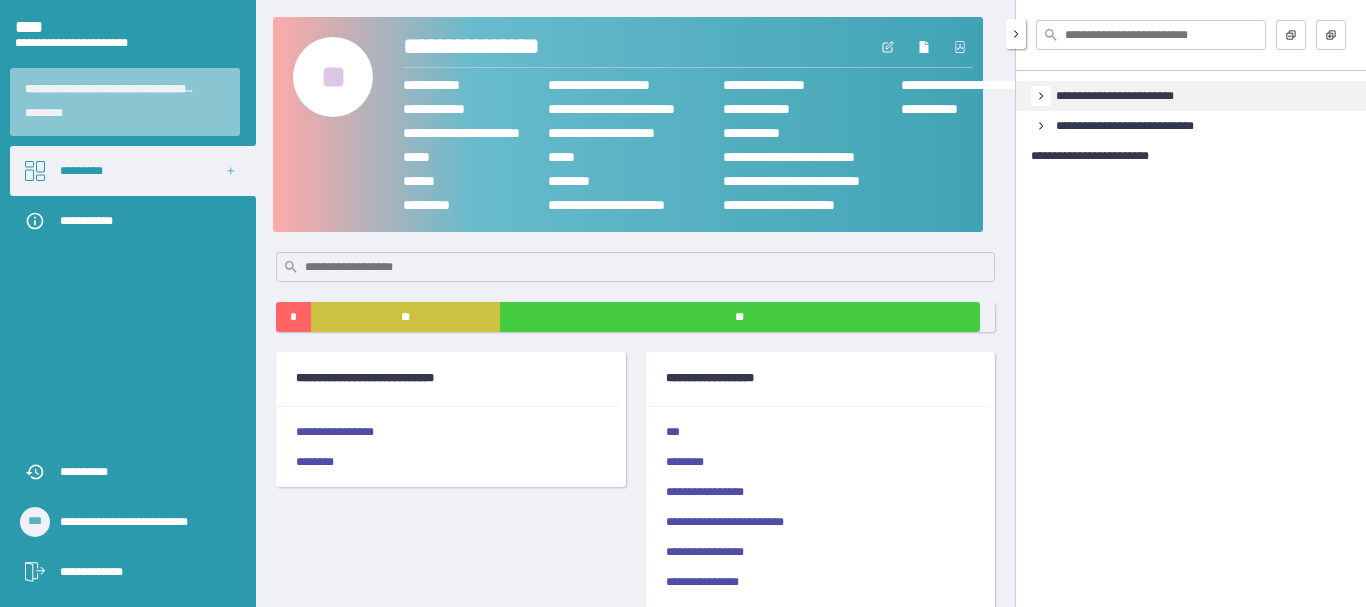 click 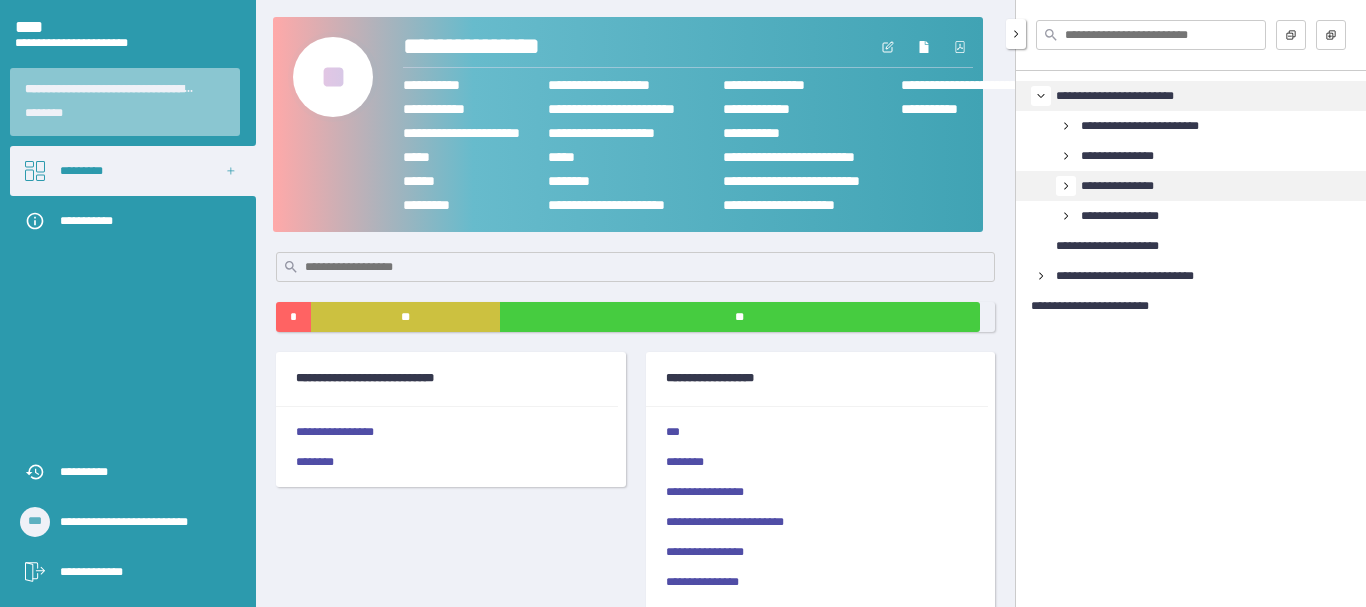 click at bounding box center [1066, 186] 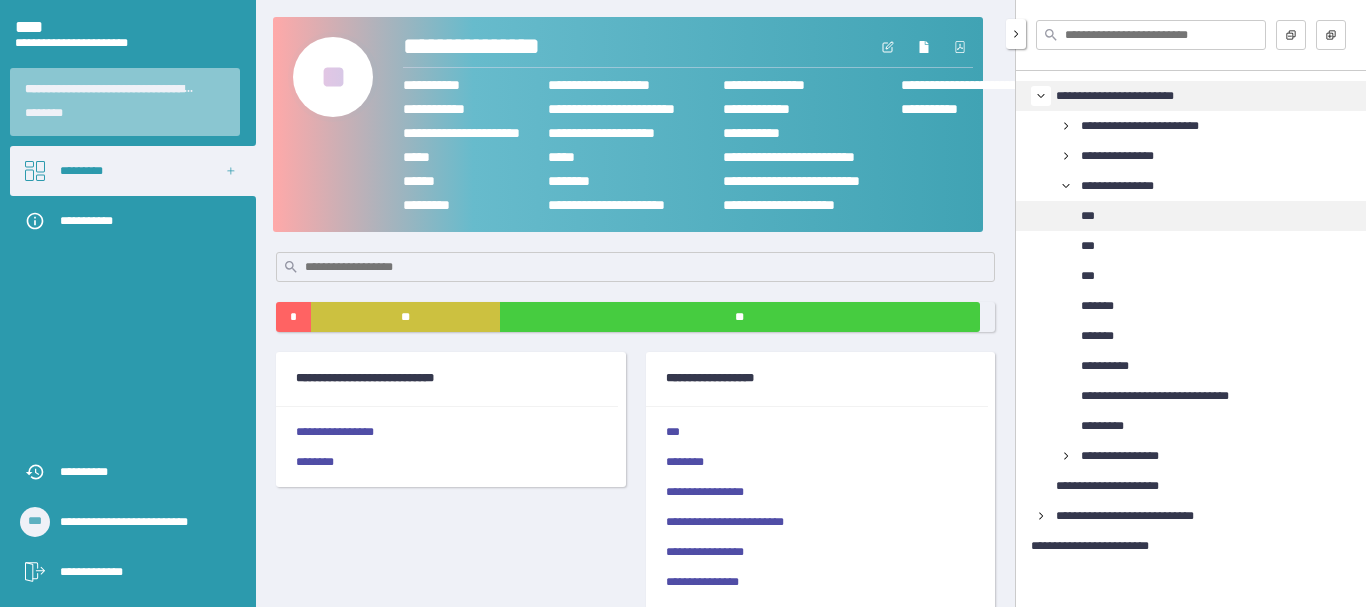 click on "***" at bounding box center [1095, 216] 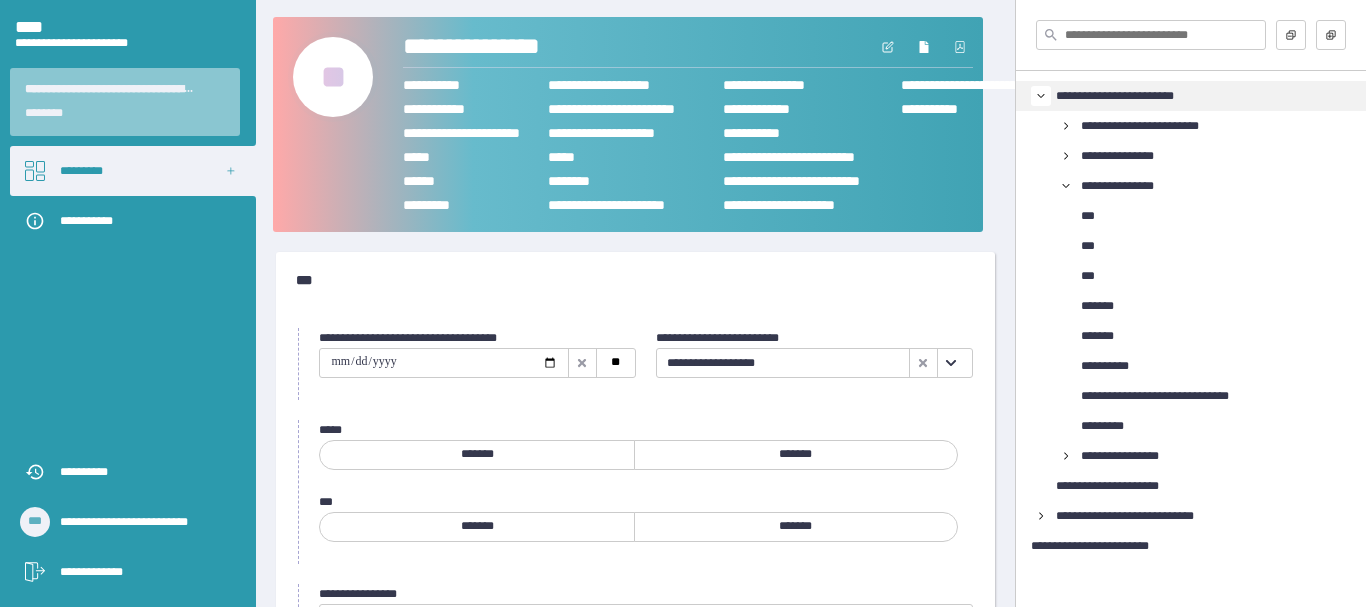 click 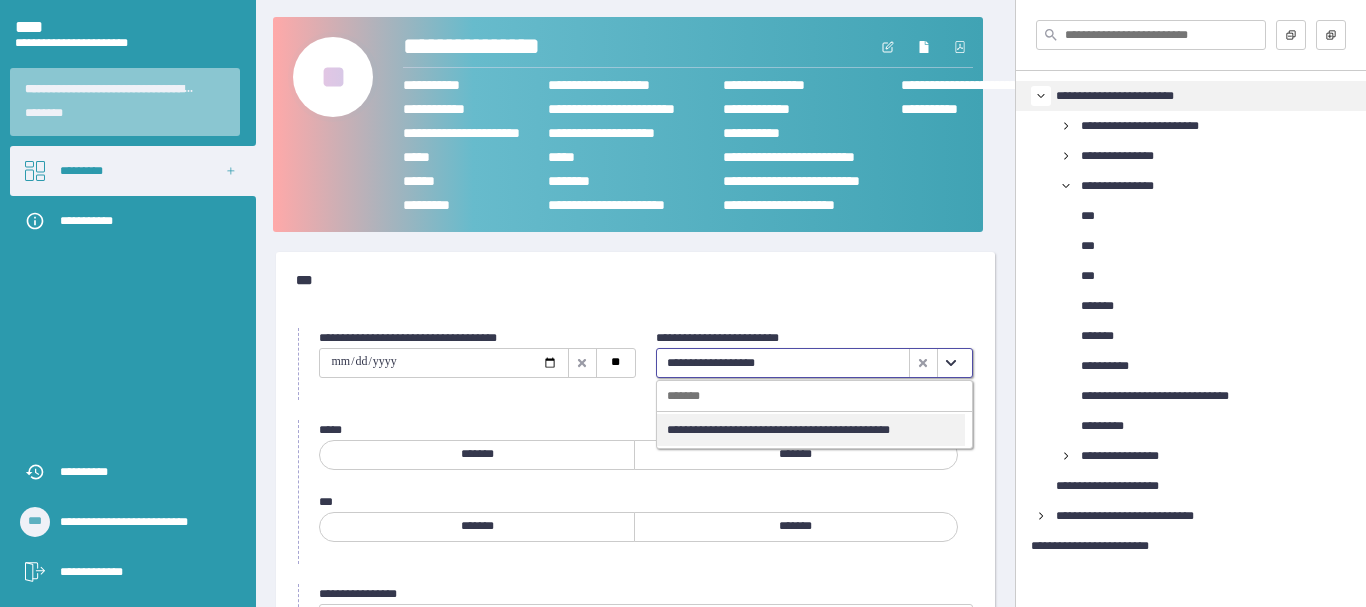 click on "**********" at bounding box center [810, 430] 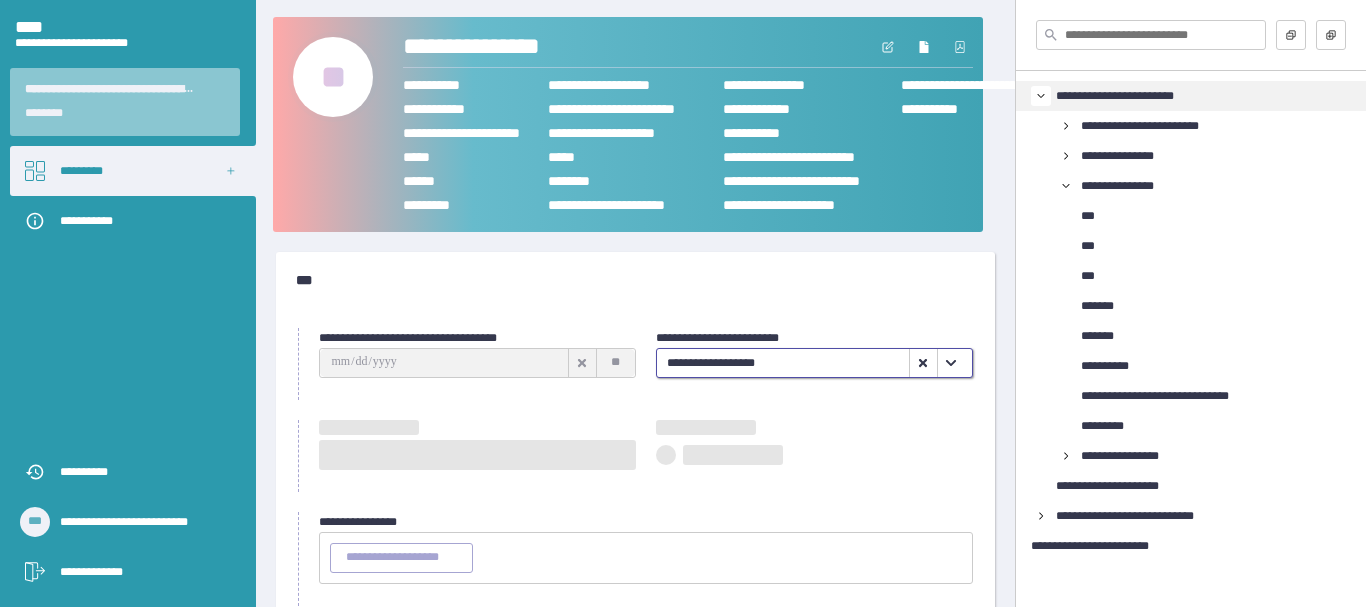 type on "**********" 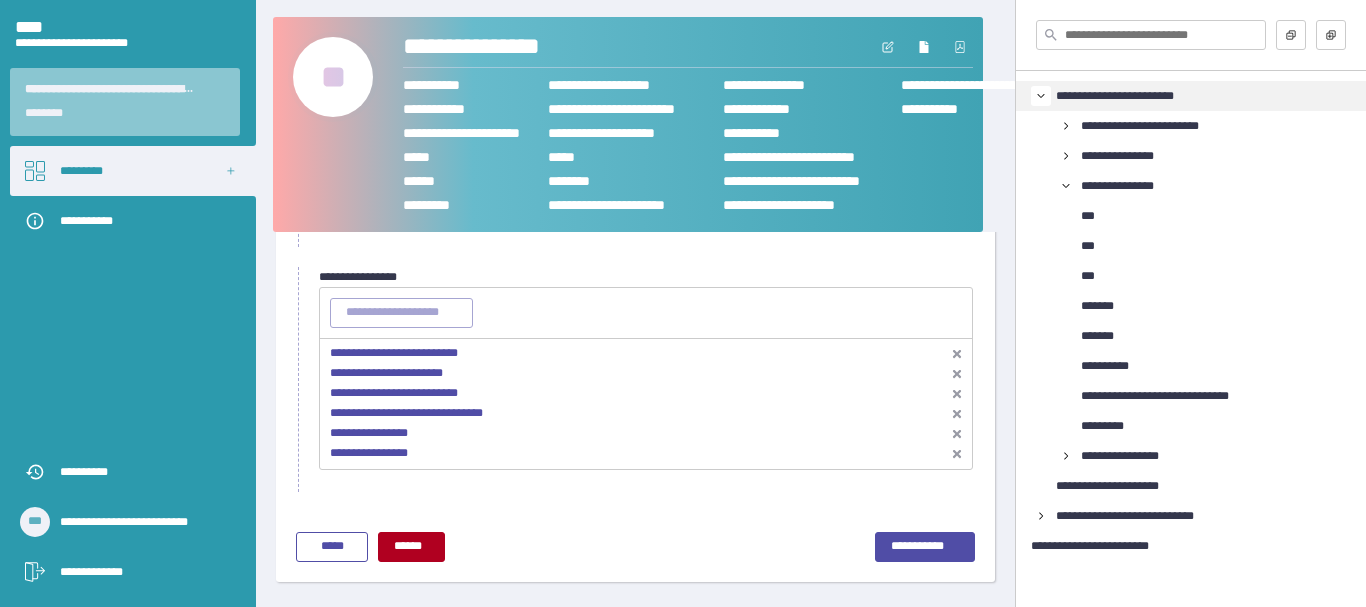 scroll, scrollTop: 327, scrollLeft: 0, axis: vertical 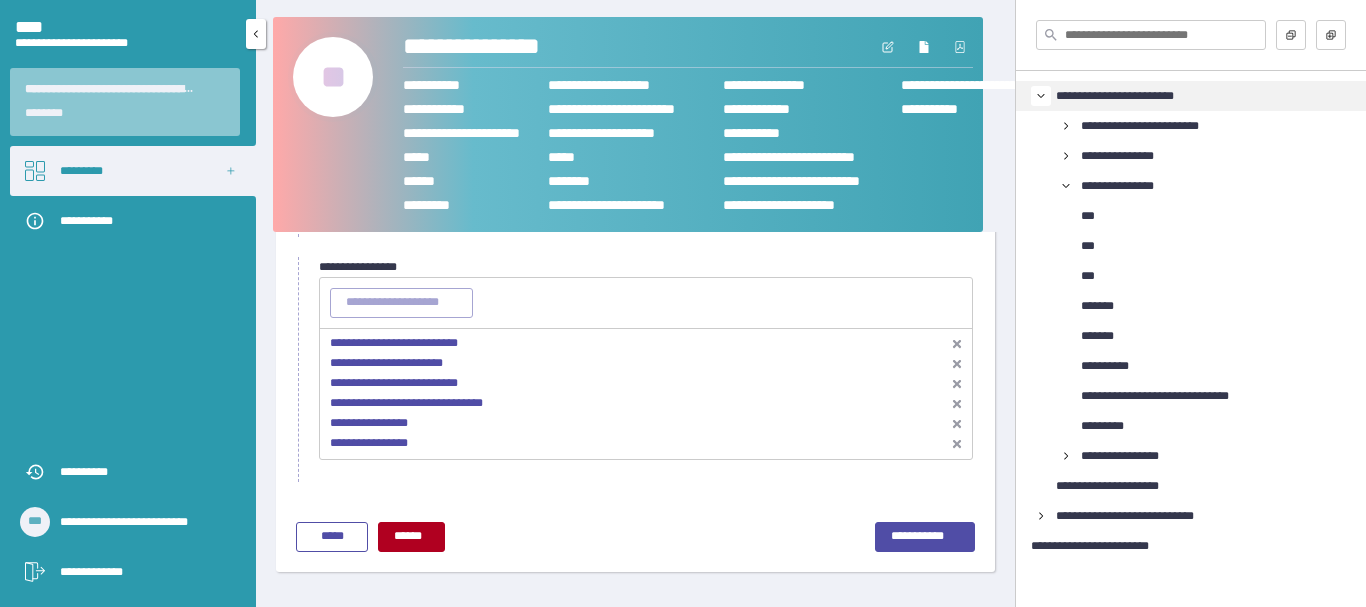 click on "*********" at bounding box center [133, 171] 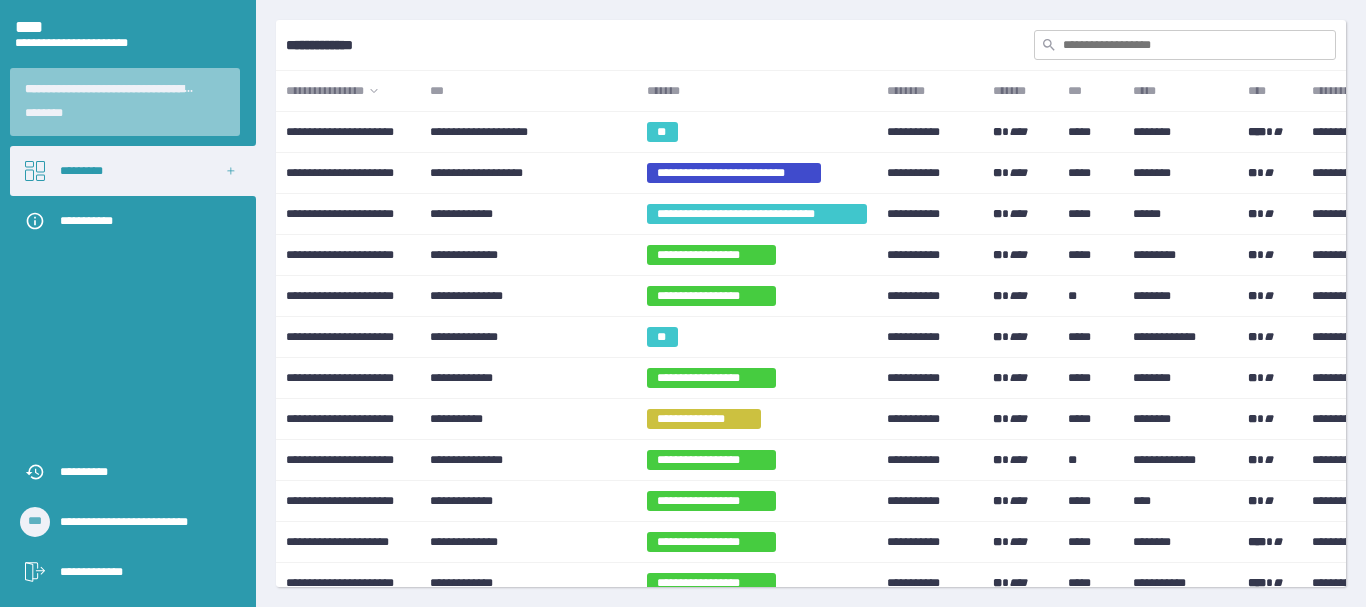 click on "***" at bounding box center [528, 91] 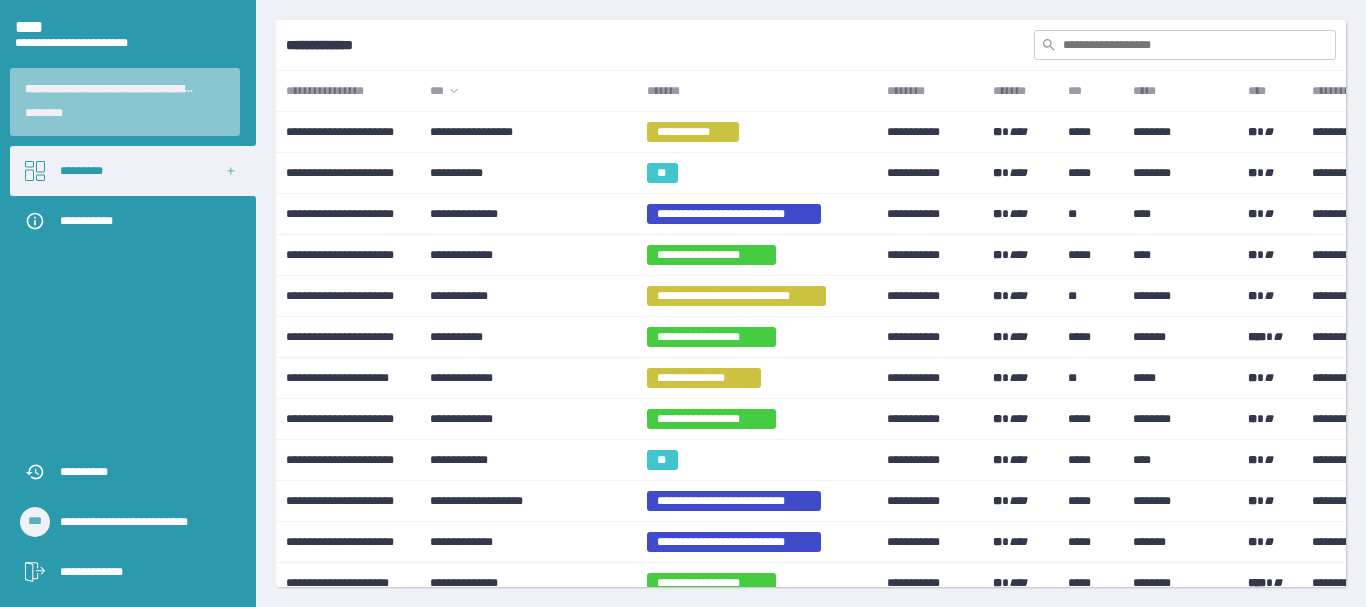 click on "***" at bounding box center [528, 91] 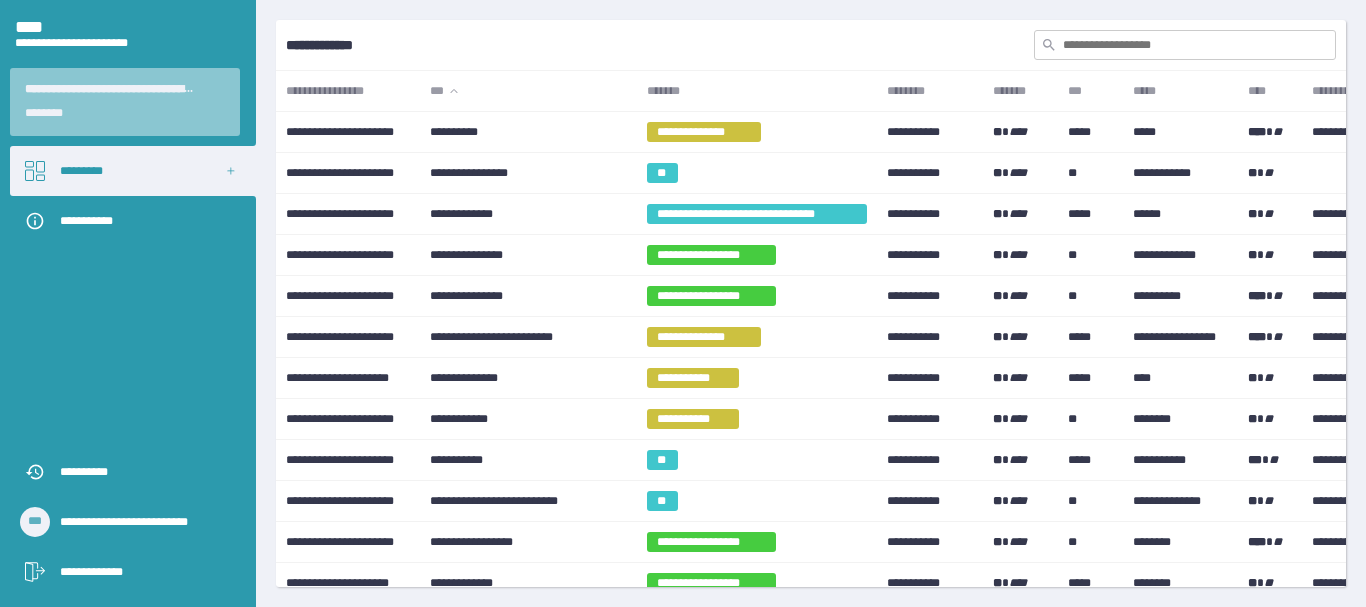 click on "*******" at bounding box center (757, 91) 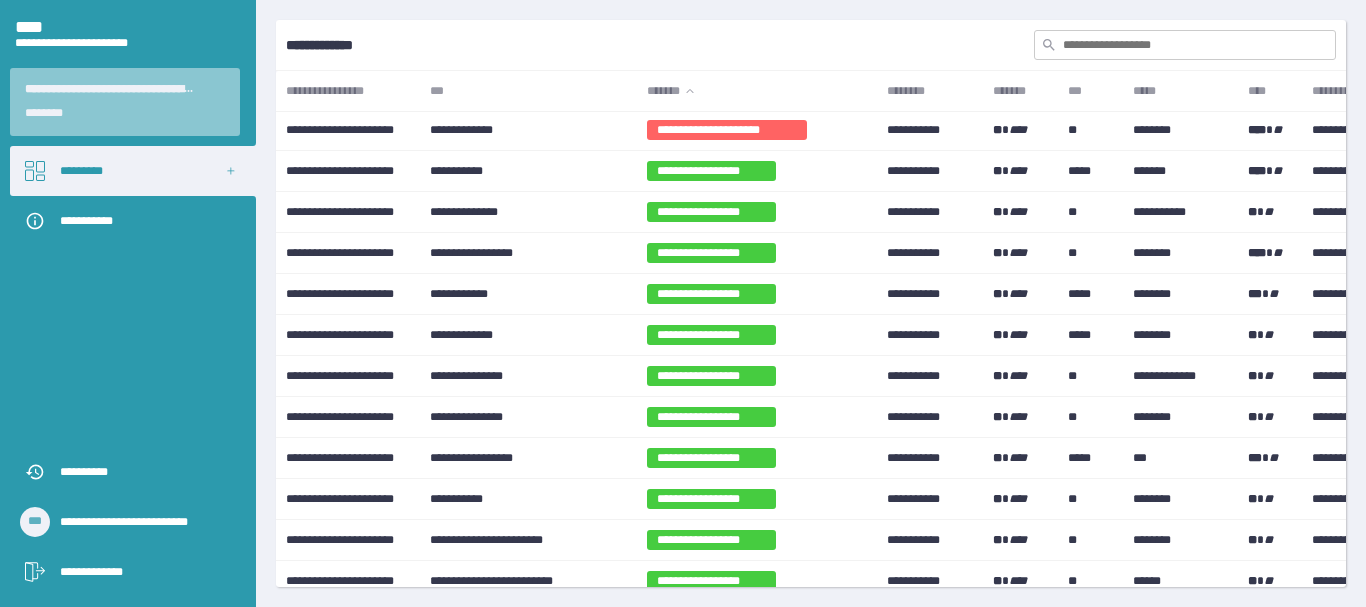 scroll, scrollTop: 700, scrollLeft: 0, axis: vertical 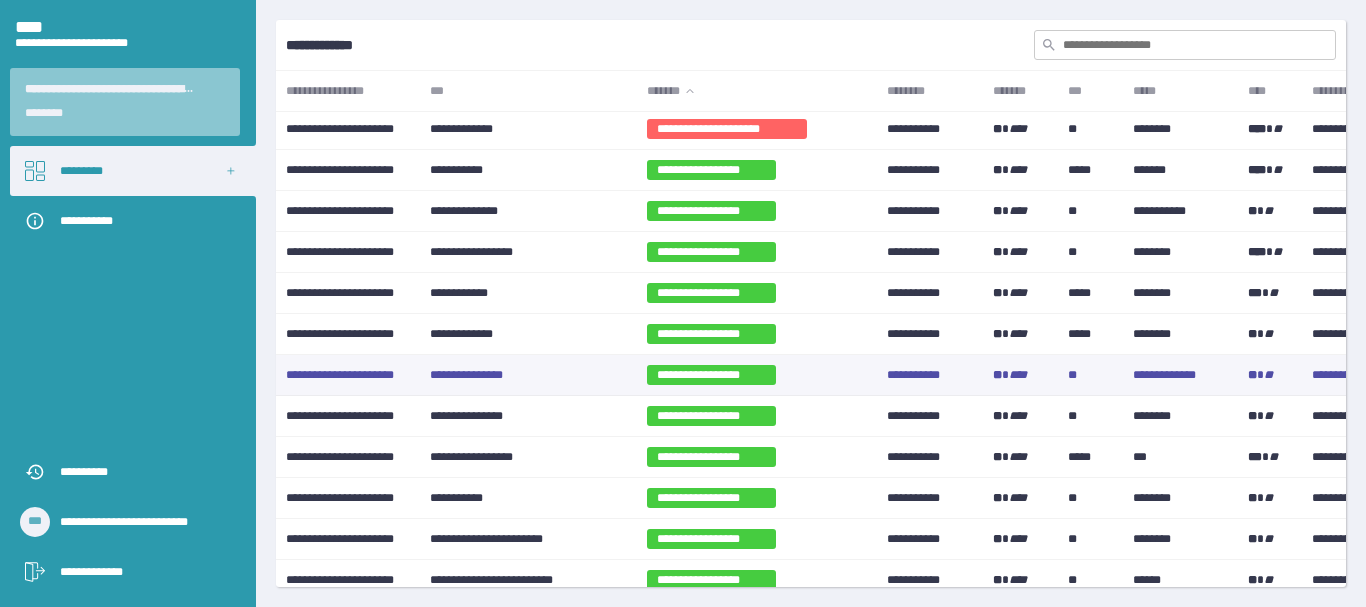 click on "**********" at bounding box center (528, 375) 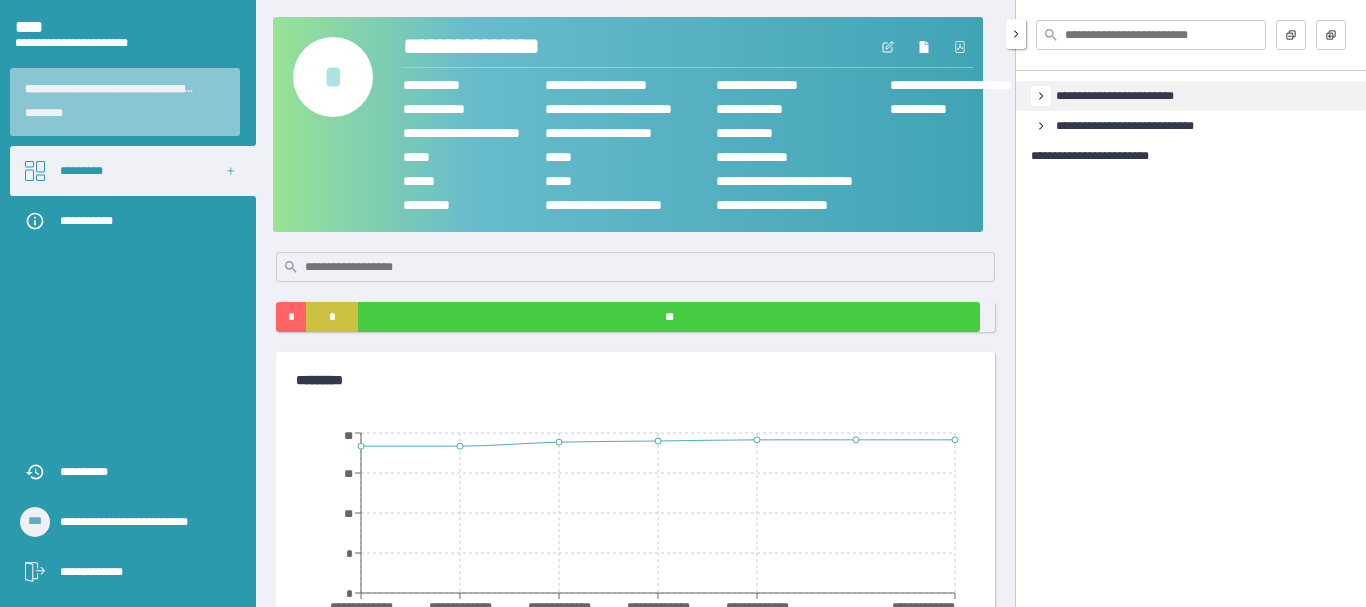 click 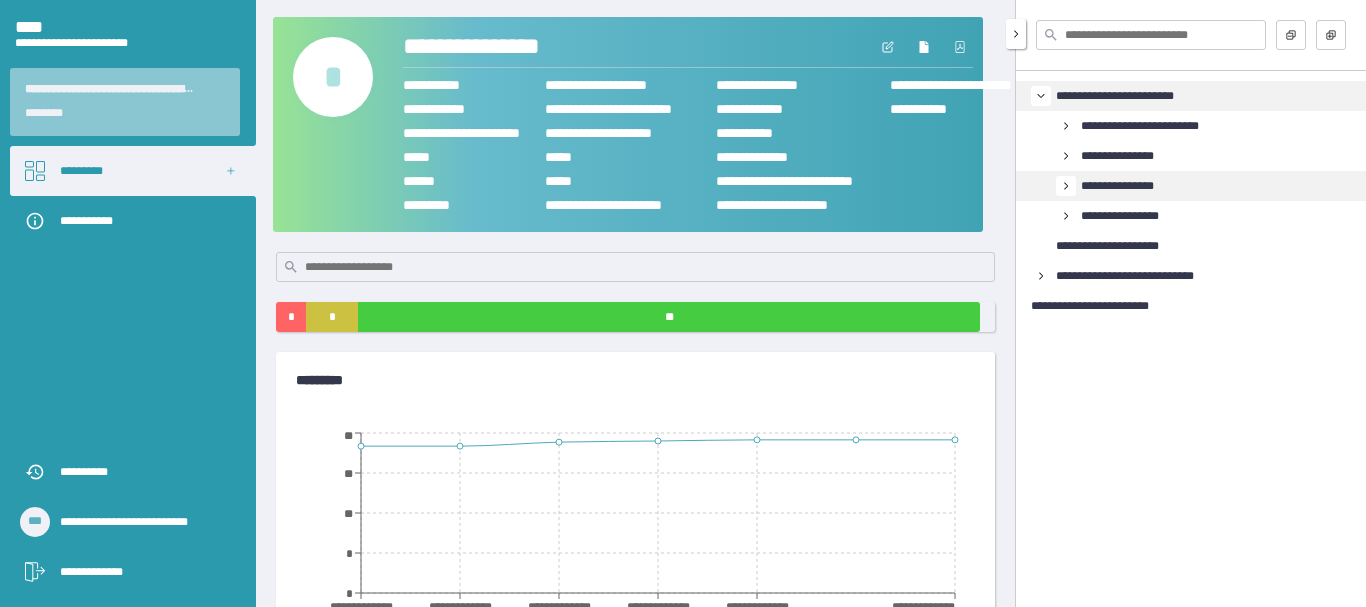click 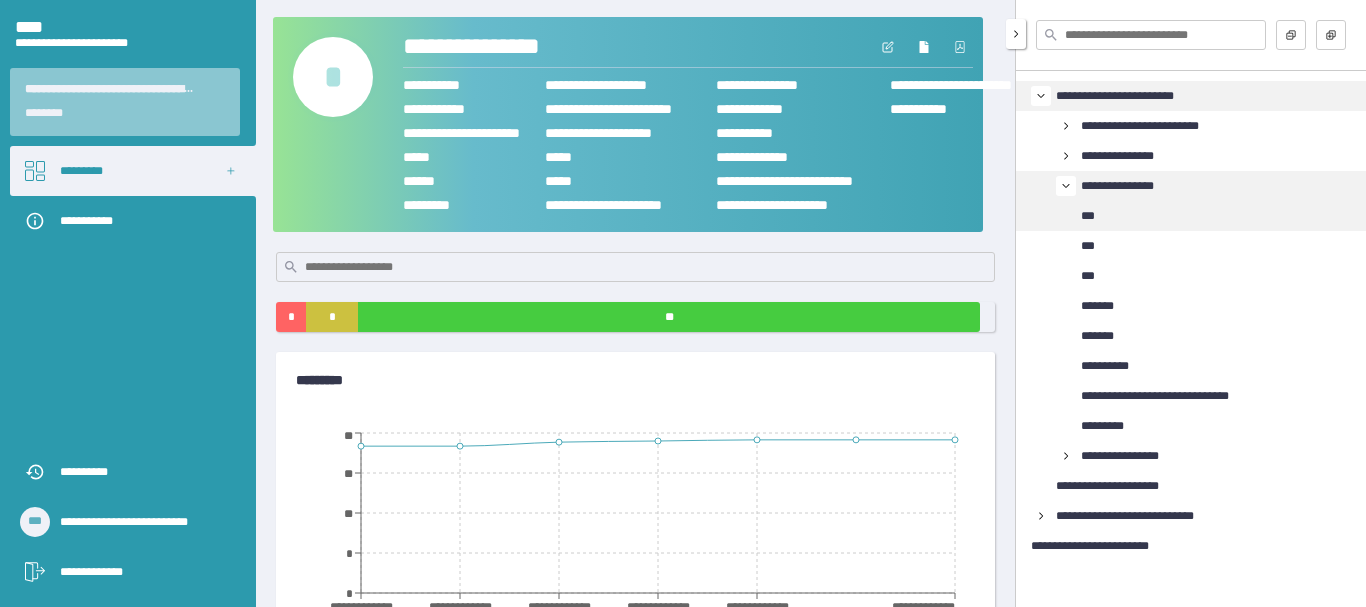 click on "***" at bounding box center (1095, 216) 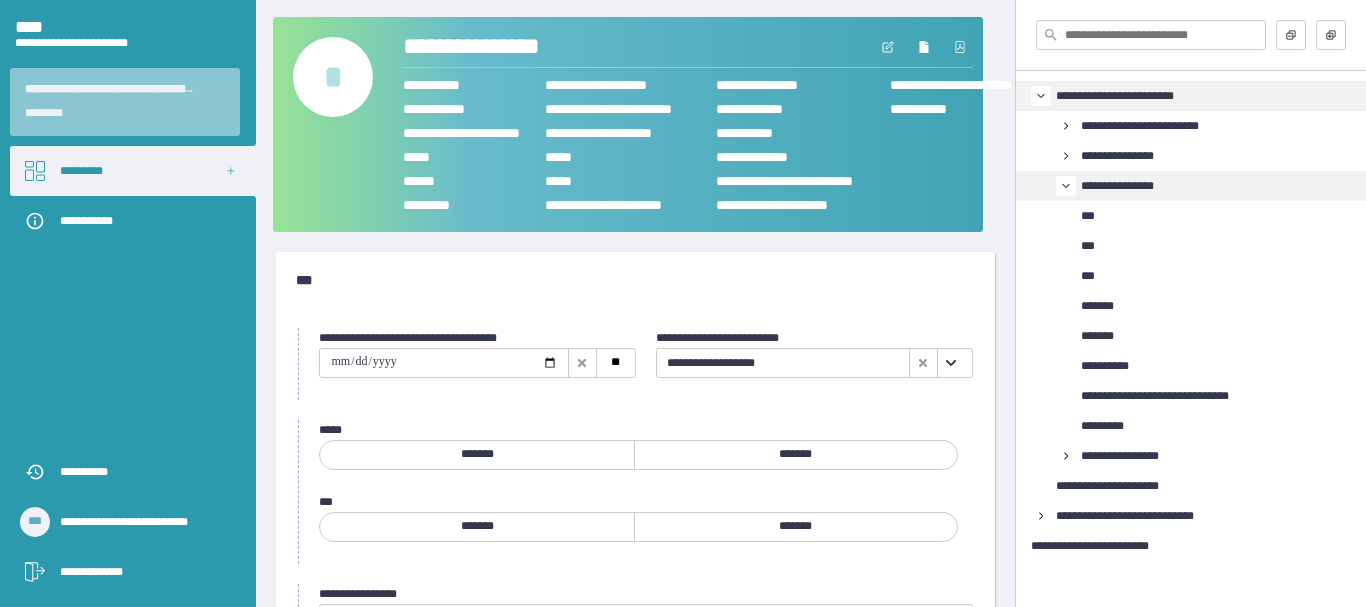 click 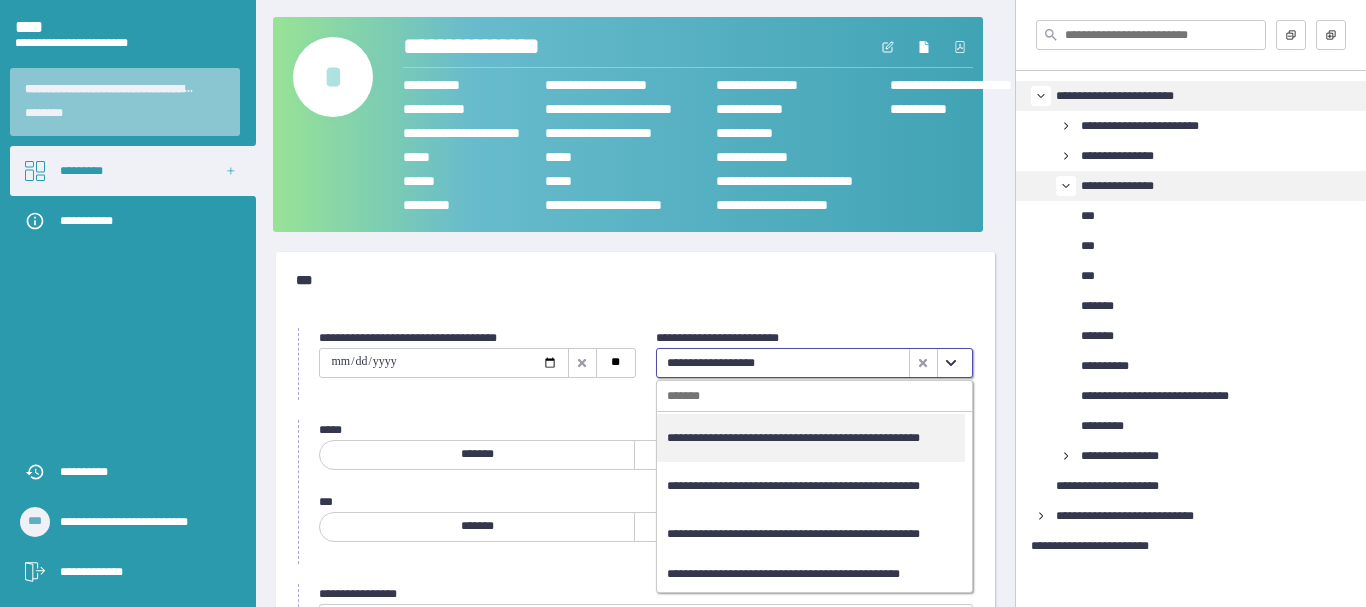 click on "**********" at bounding box center (810, 438) 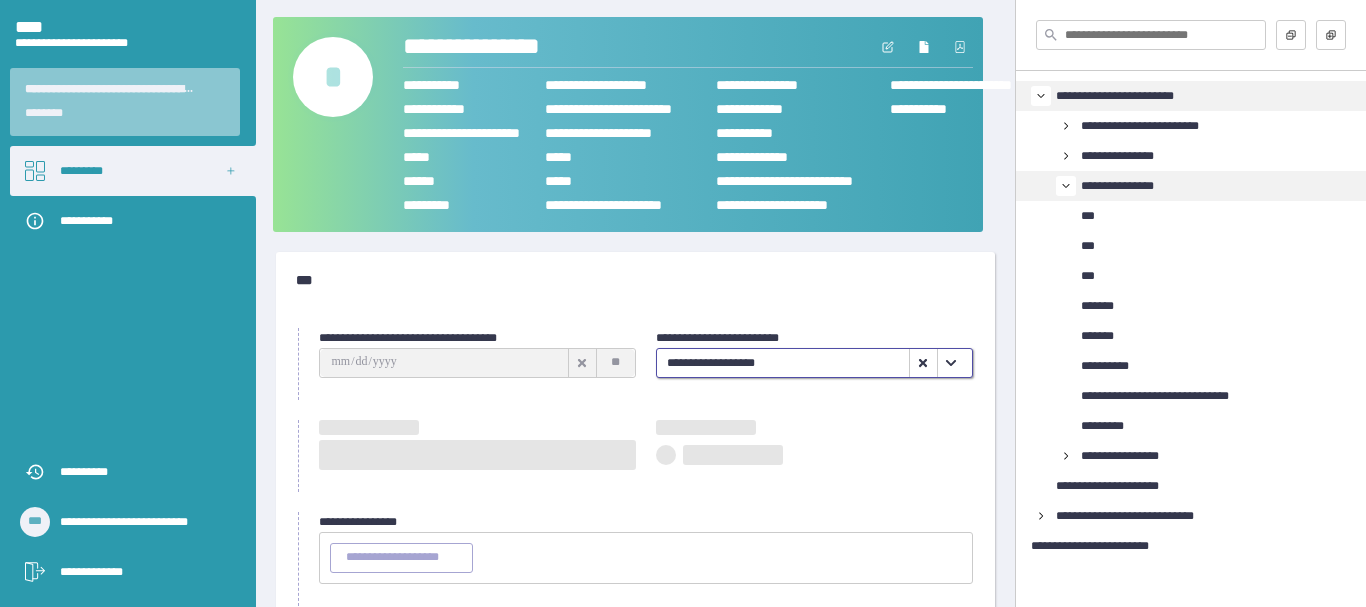type on "**********" 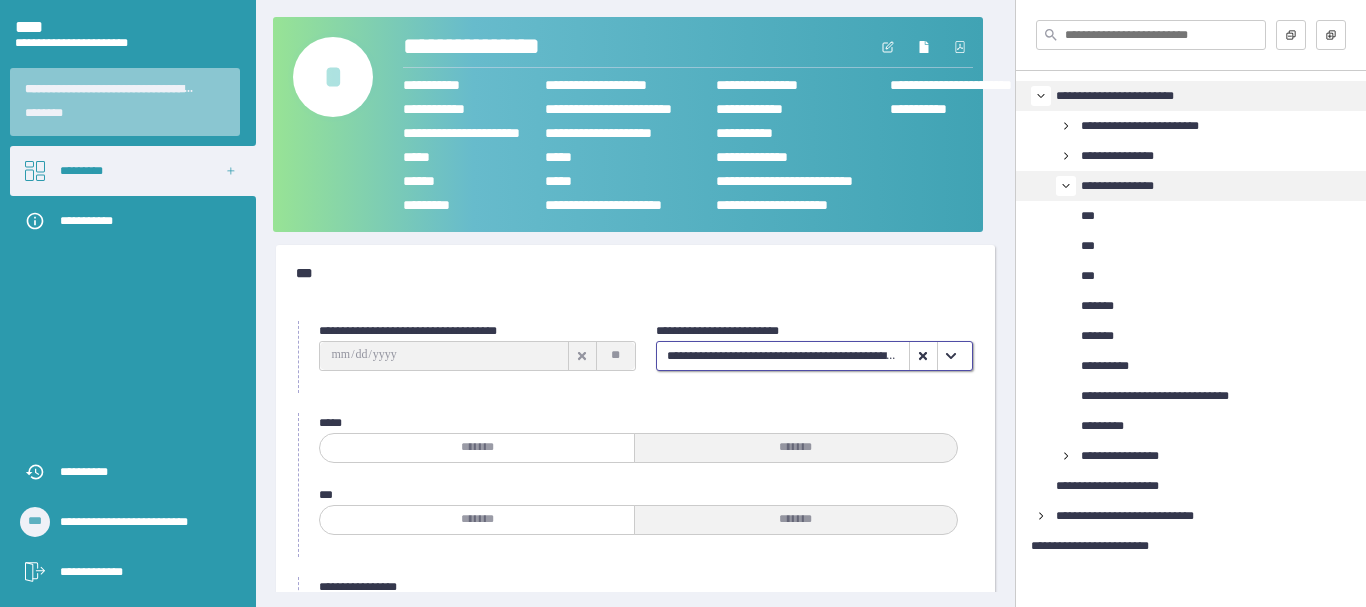 scroll, scrollTop: 0, scrollLeft: 0, axis: both 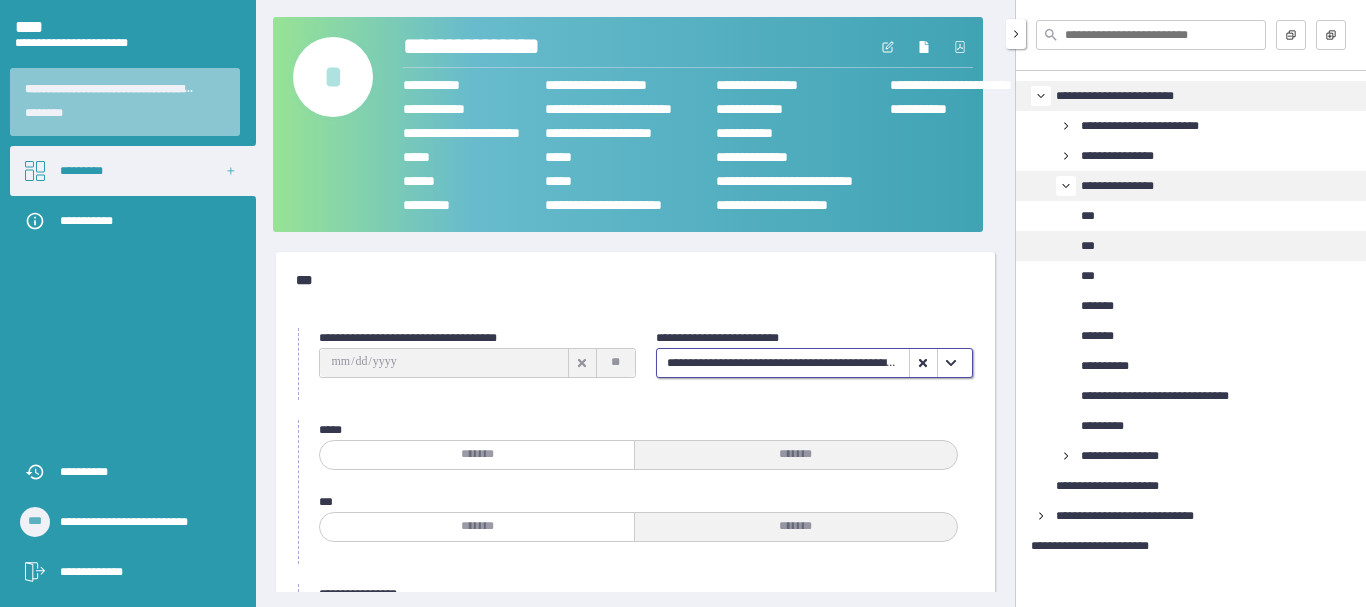 click on "***" at bounding box center [1092, 246] 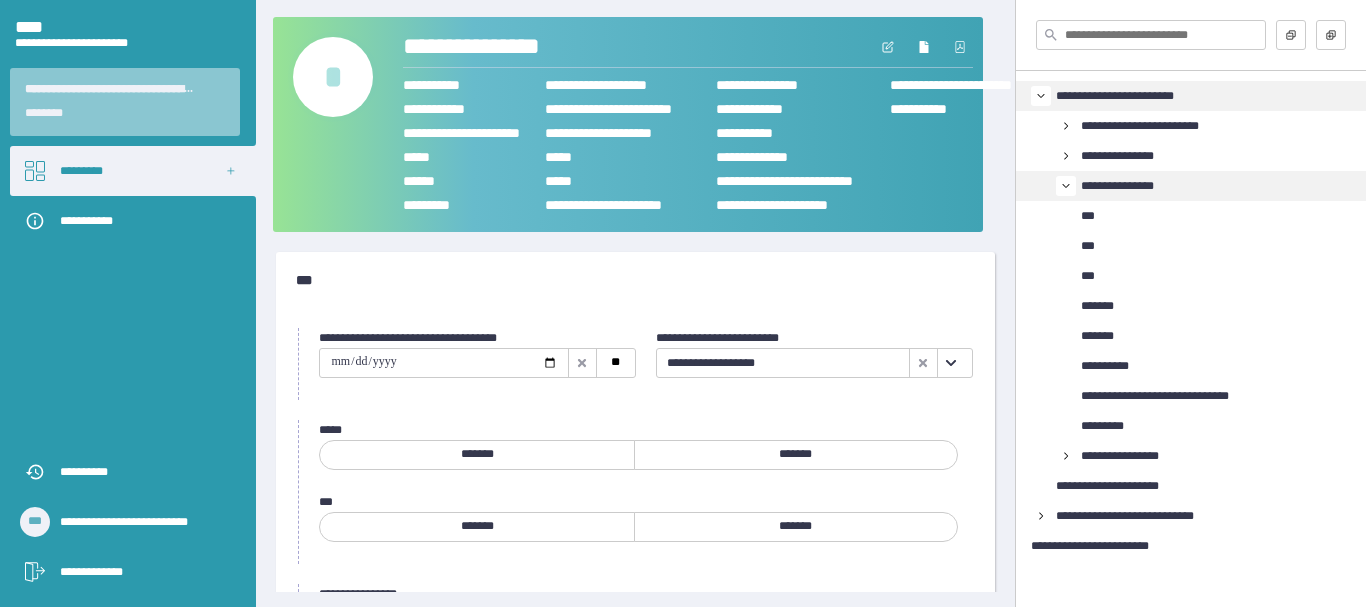 click 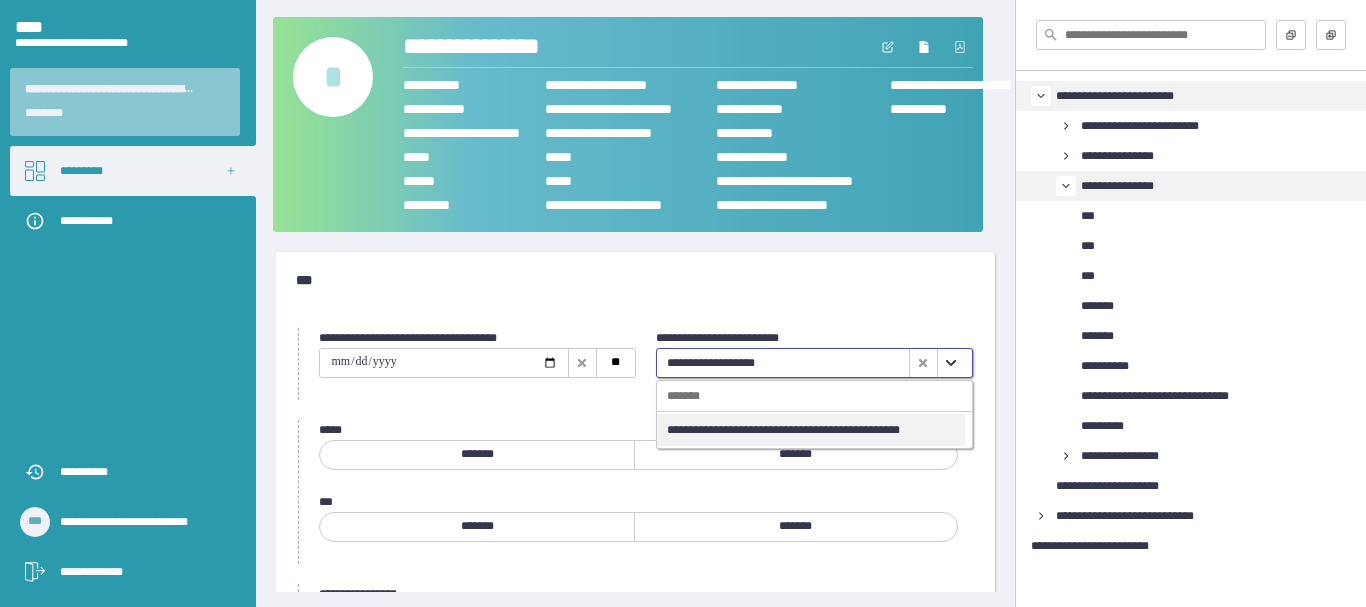 click on "**********" at bounding box center (810, 430) 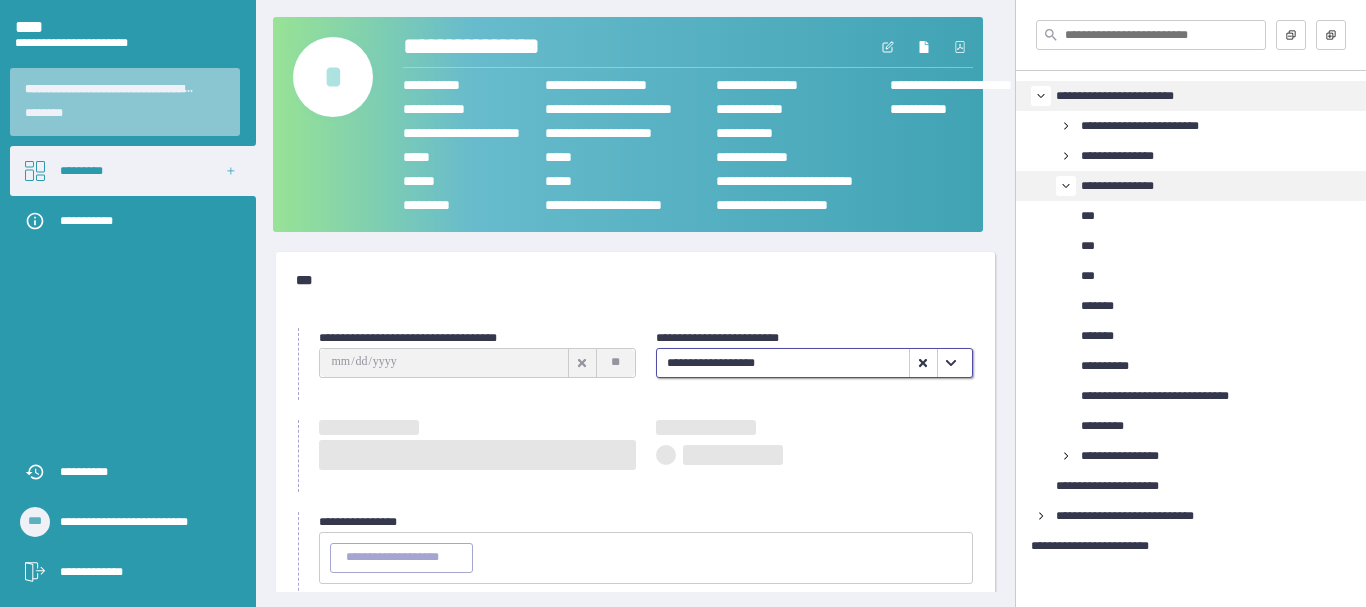 type on "**********" 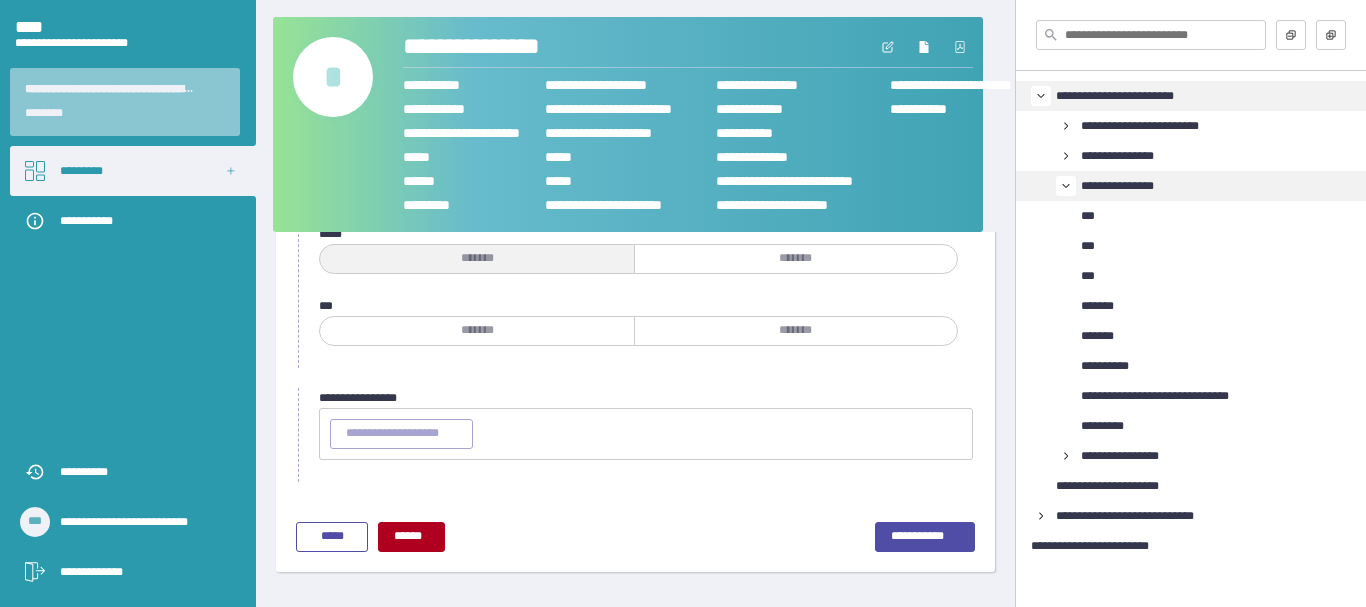 scroll, scrollTop: 96, scrollLeft: 0, axis: vertical 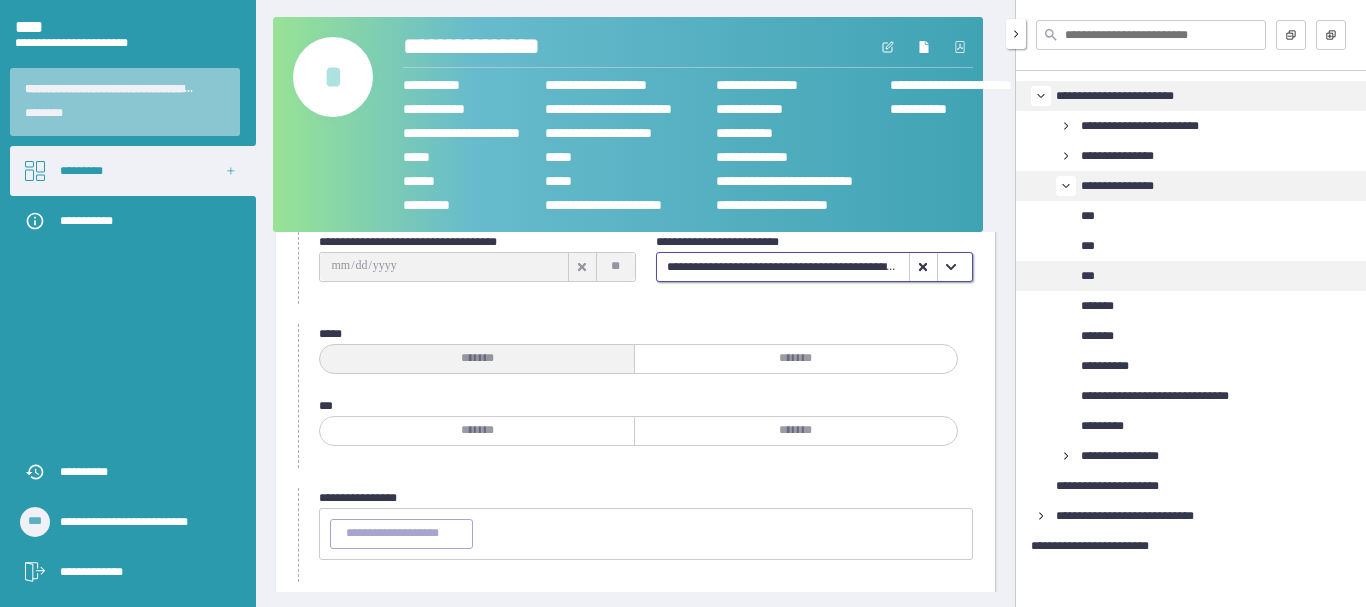 click on "***" at bounding box center (1093, 276) 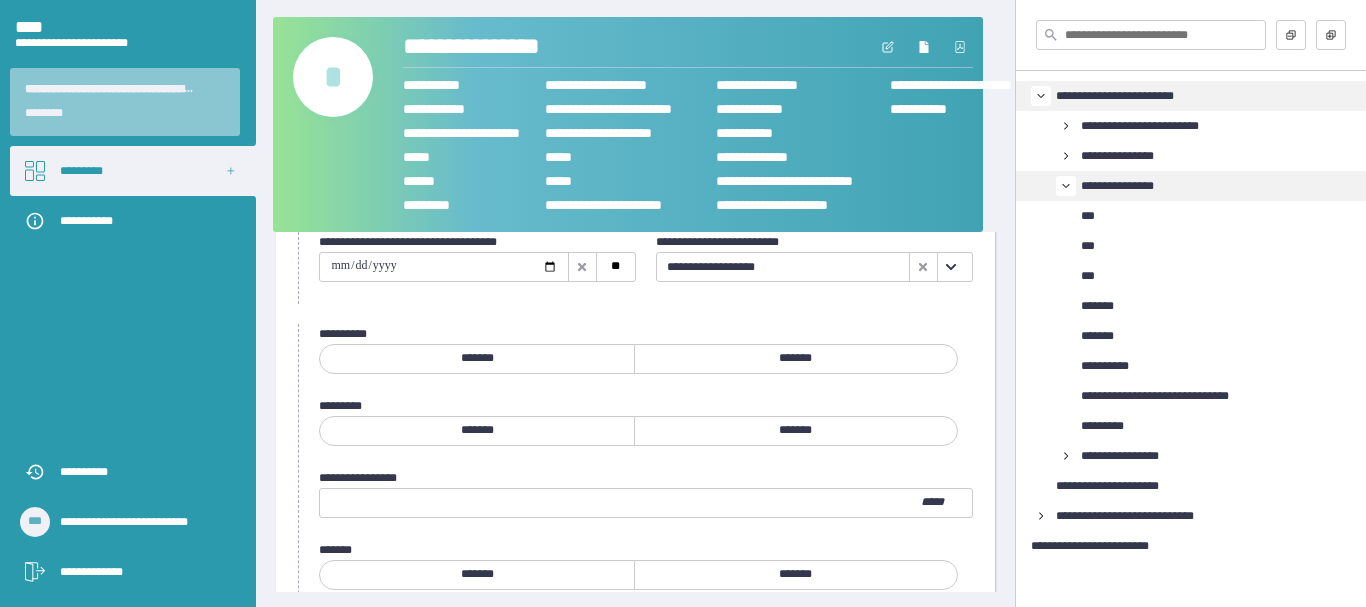 click 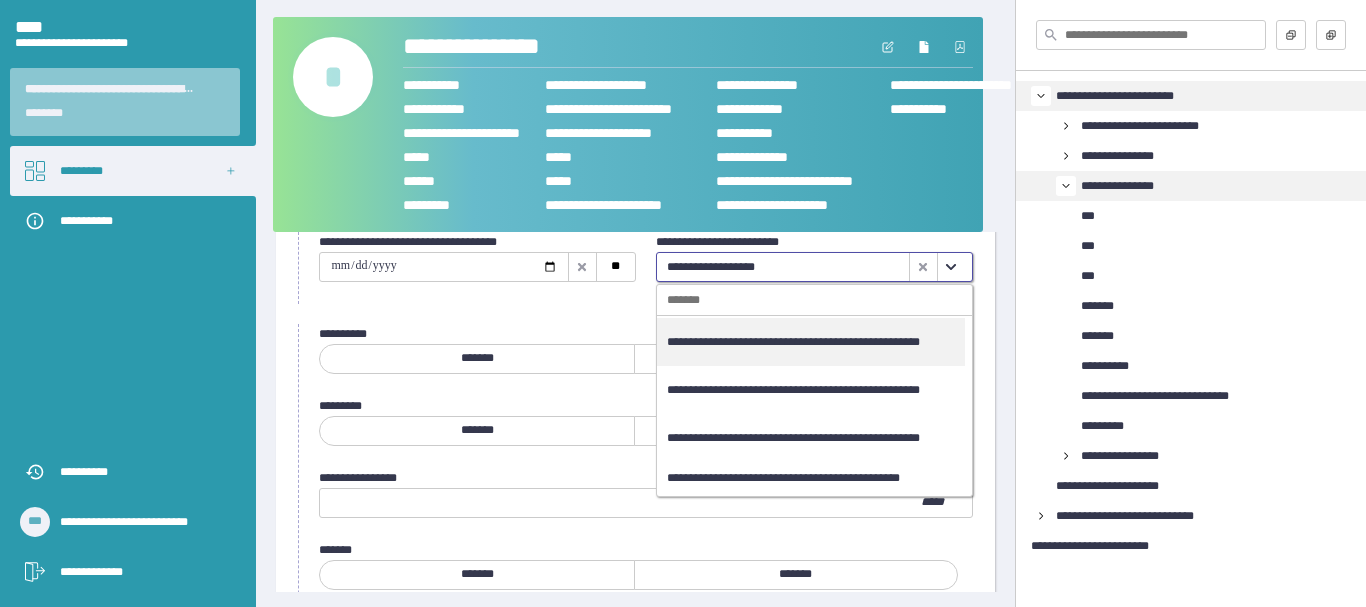 click on "**********" at bounding box center (810, 342) 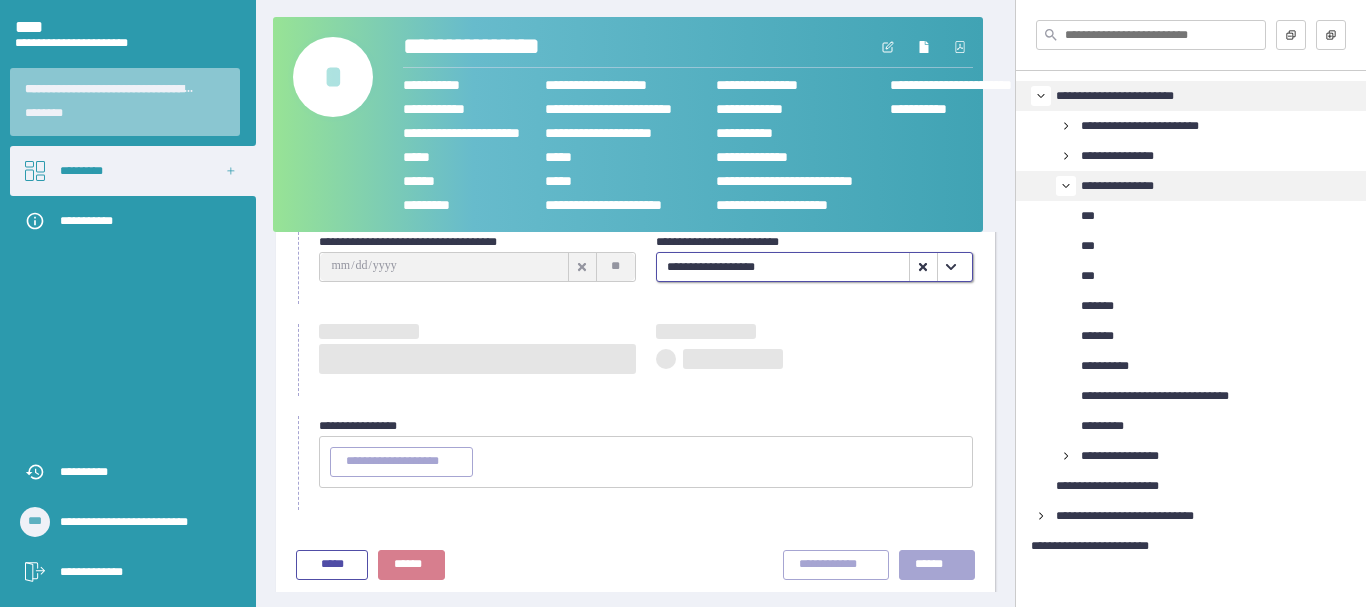 type on "**********" 